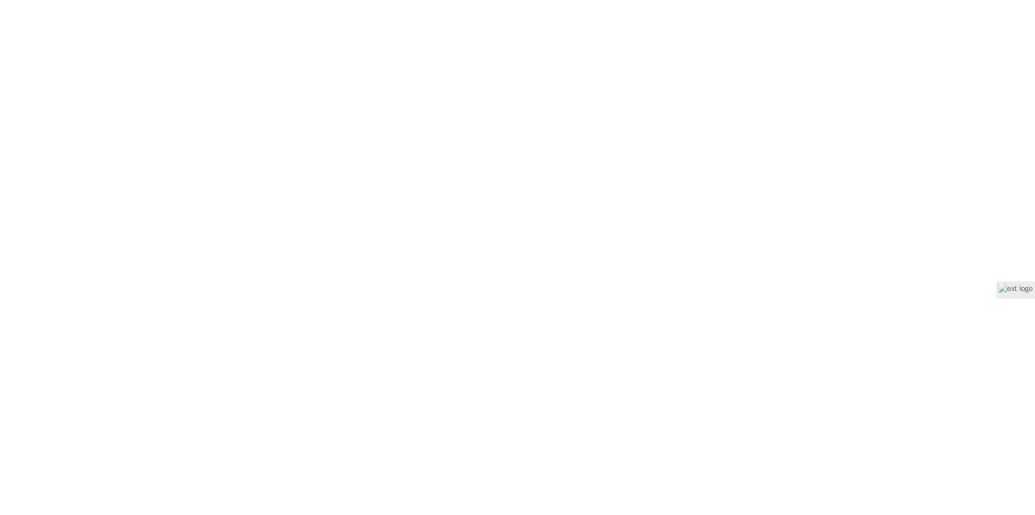 scroll, scrollTop: 0, scrollLeft: 0, axis: both 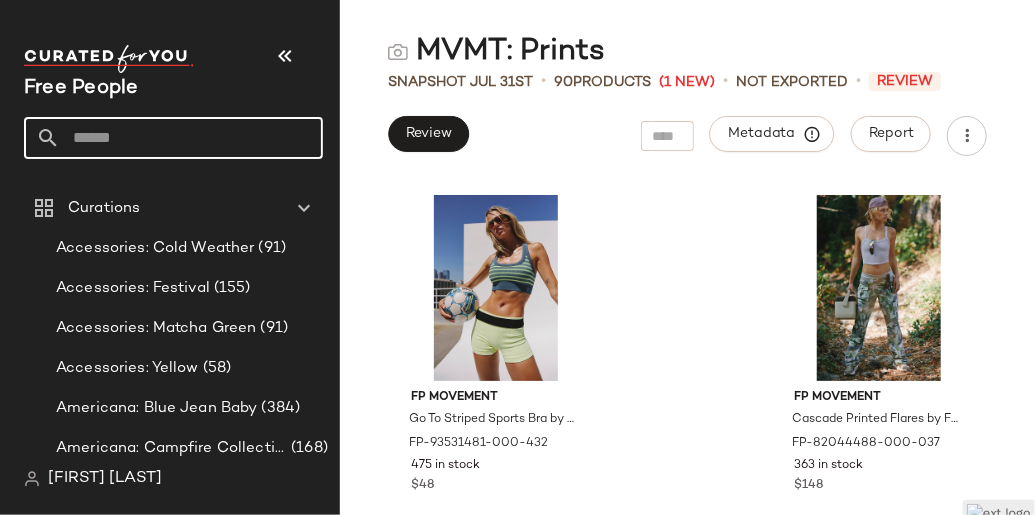 click 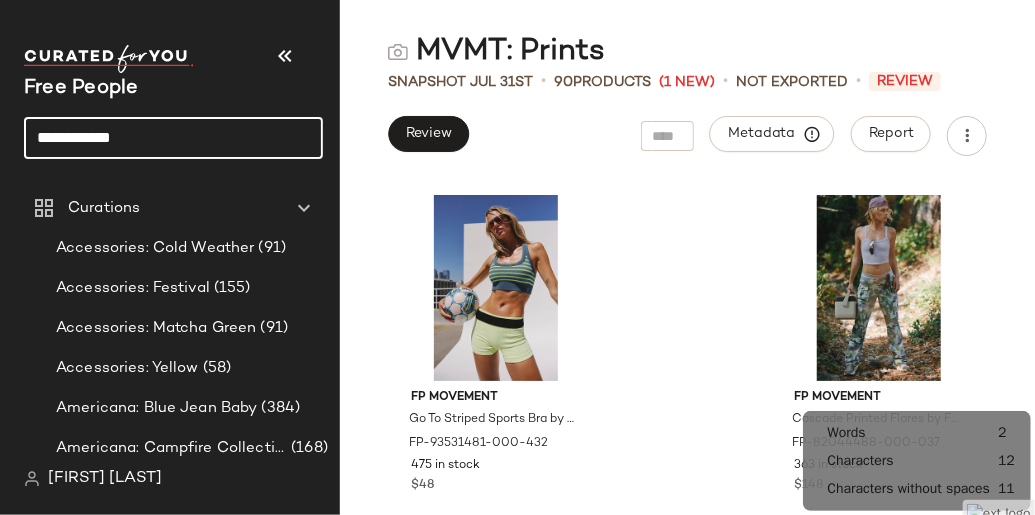 click on "**********" 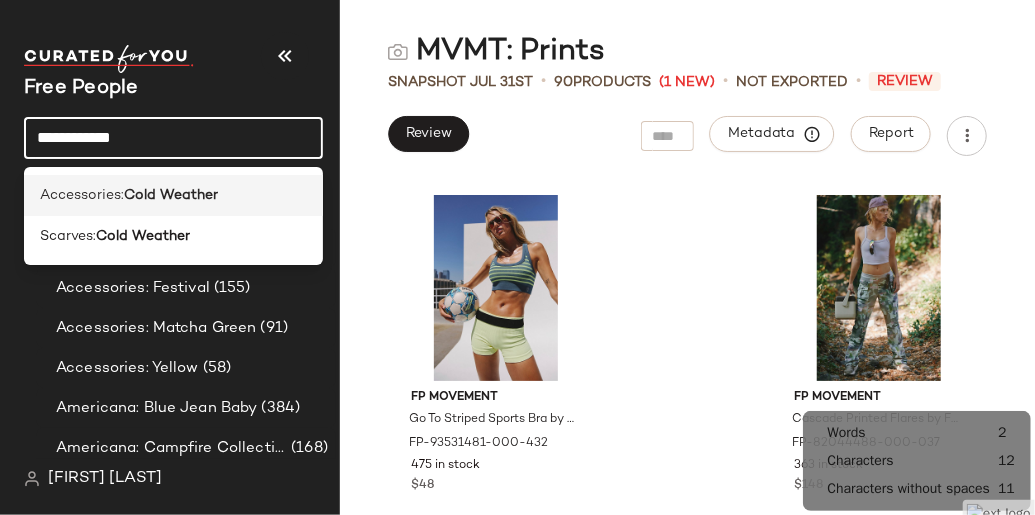click on "Cold Weather" at bounding box center (171, 195) 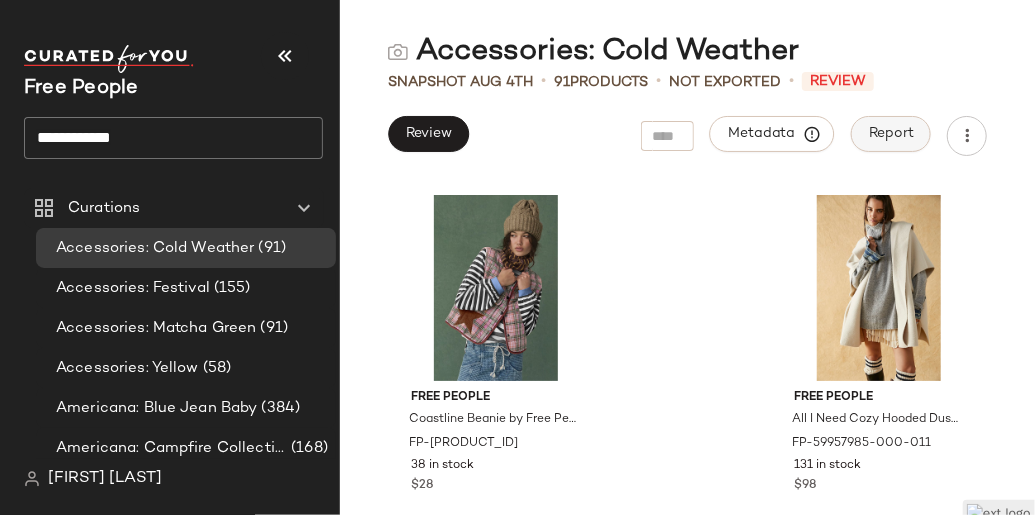 click on "Report" 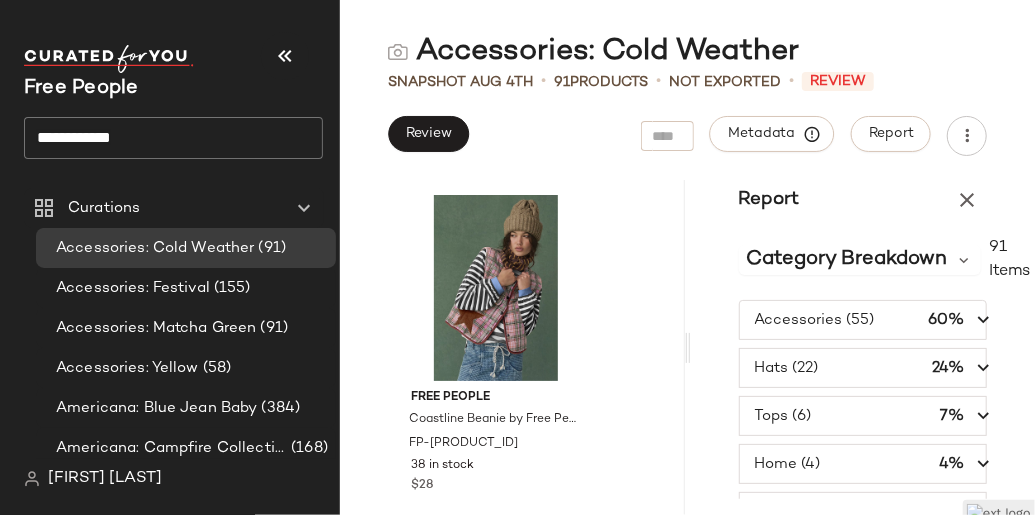 click on "Accessories: Cold Weather" 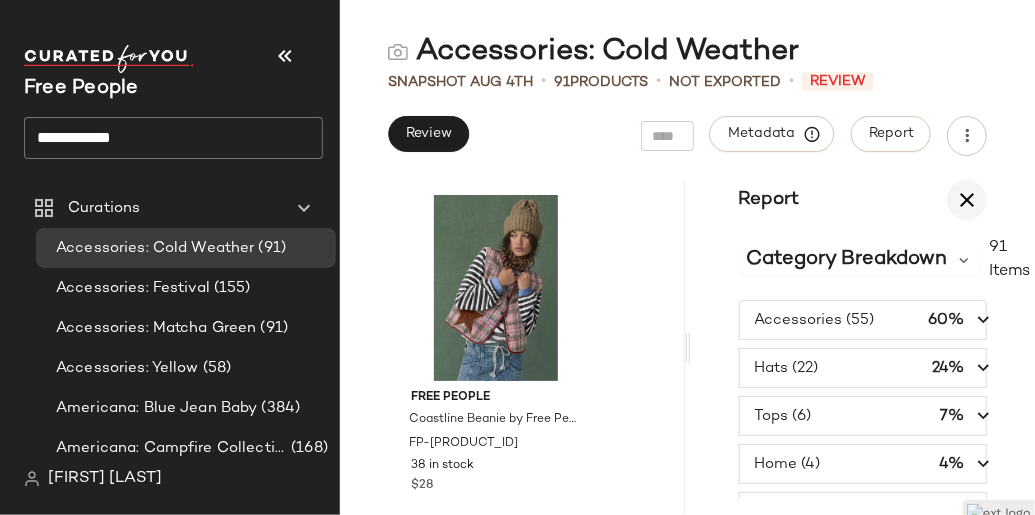 click at bounding box center [967, 200] 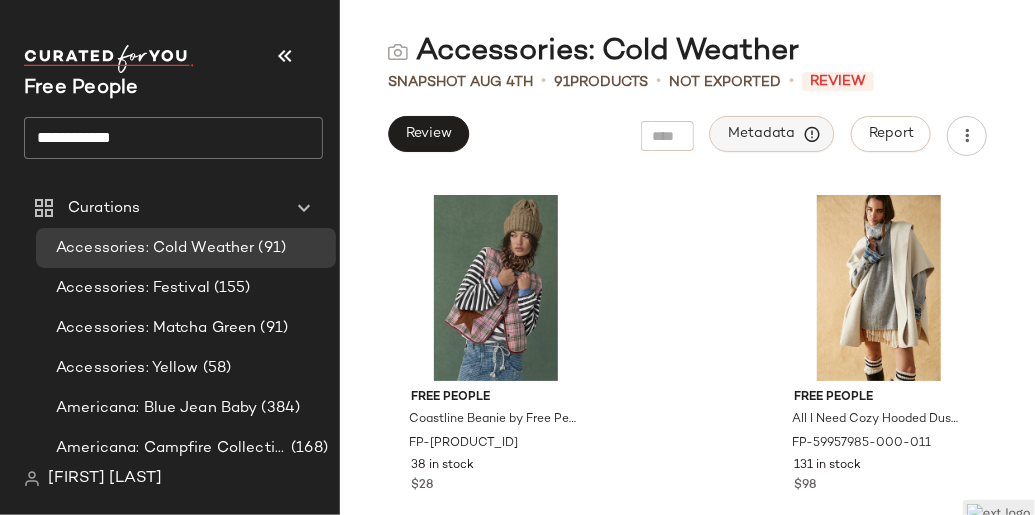 click on "Metadata" 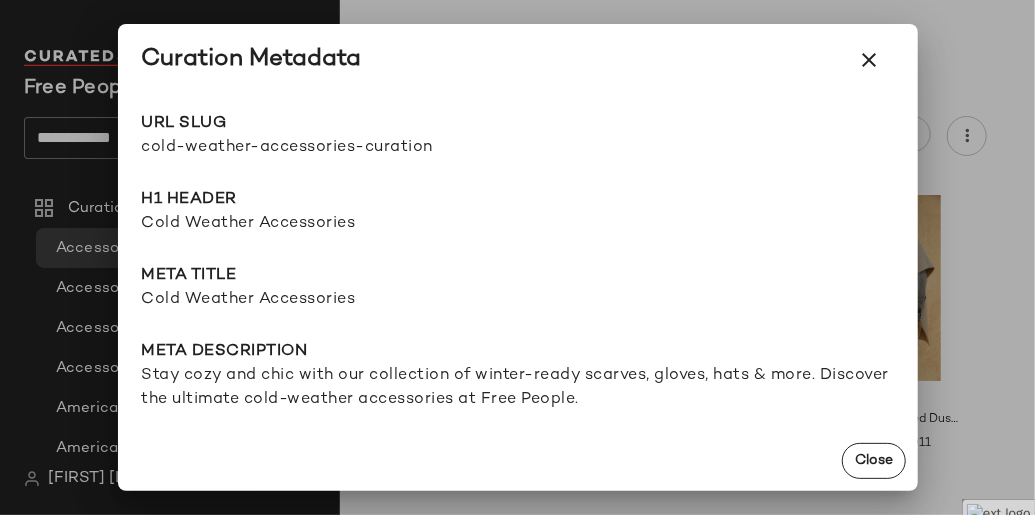 click on "cold-weather-accessories-curation" at bounding box center [330, 148] 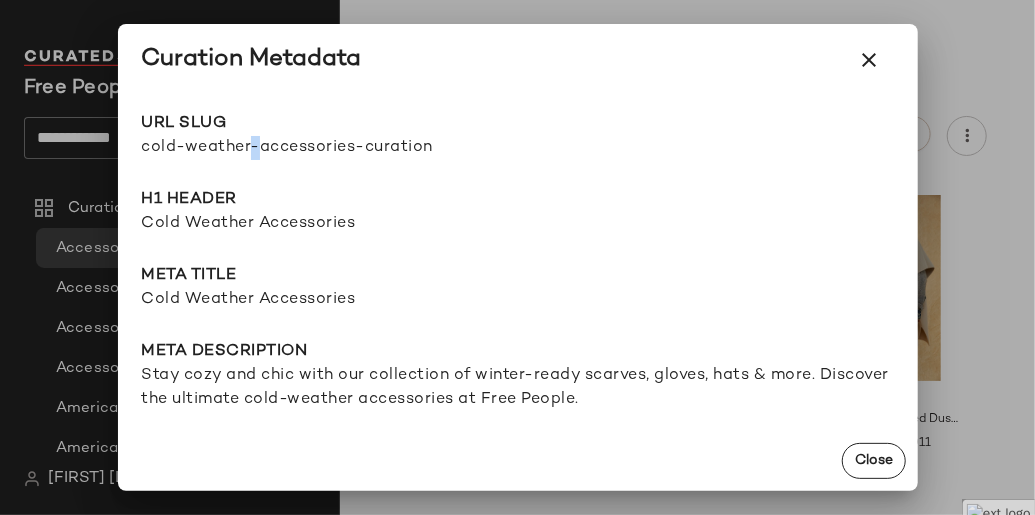 click on "cold-weather-accessories-curation" at bounding box center (330, 148) 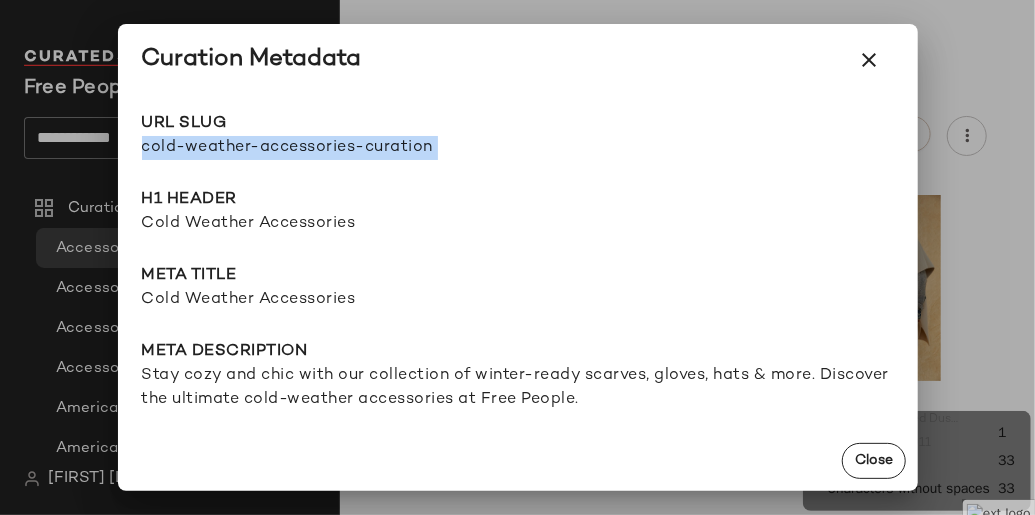 click on "cold-weather-accessories-curation" at bounding box center (330, 148) 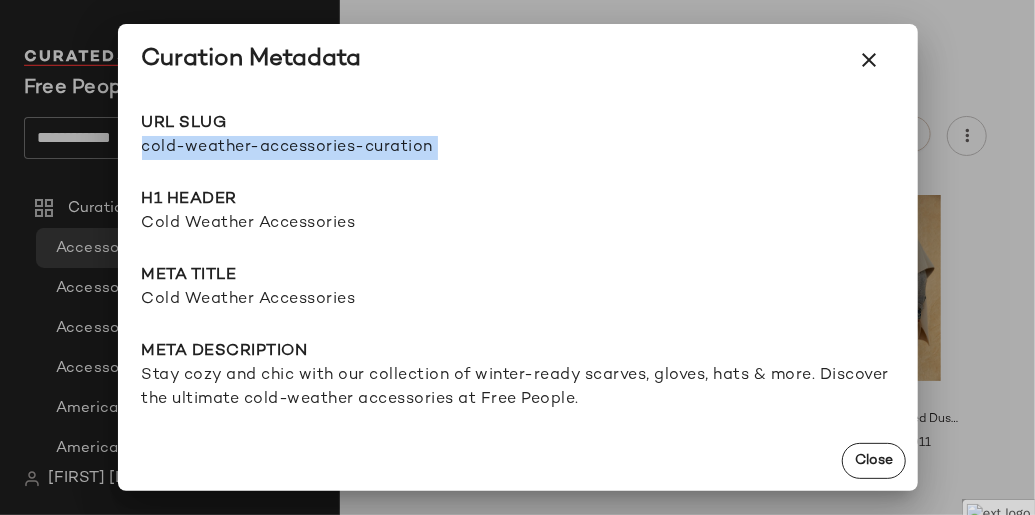 drag, startPoint x: 336, startPoint y: 148, endPoint x: 943, endPoint y: 66, distance: 612.5137 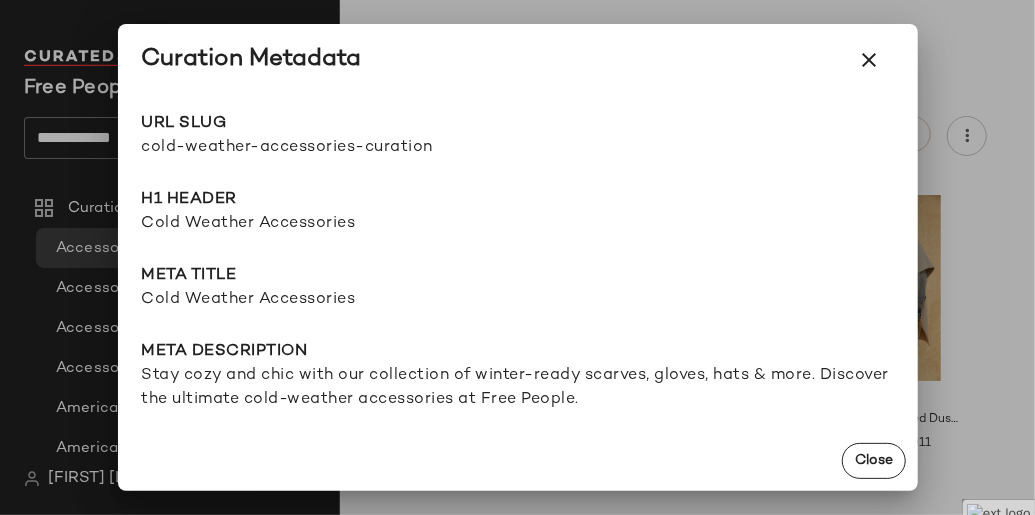 click on "Cold Weather Accessories" at bounding box center (518, 224) 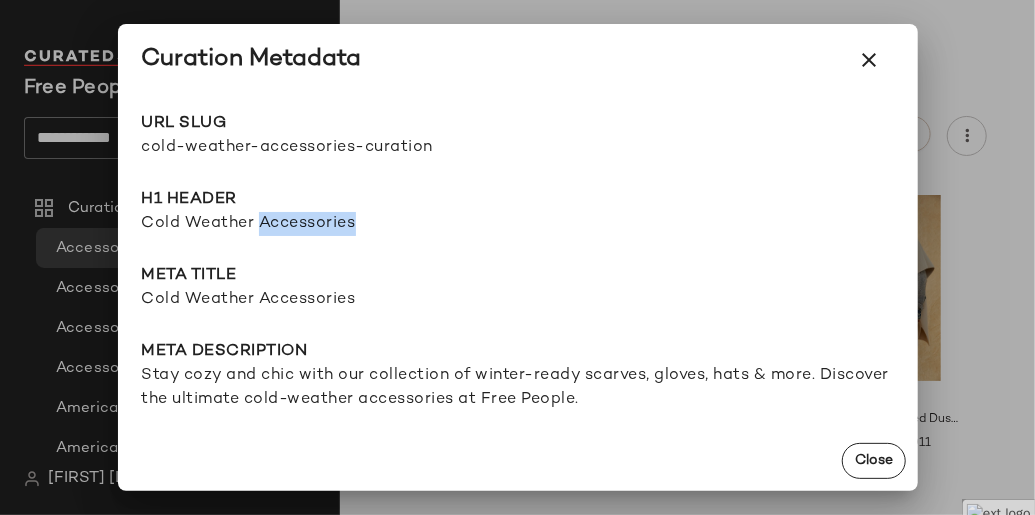 click on "Cold Weather Accessories" at bounding box center [518, 224] 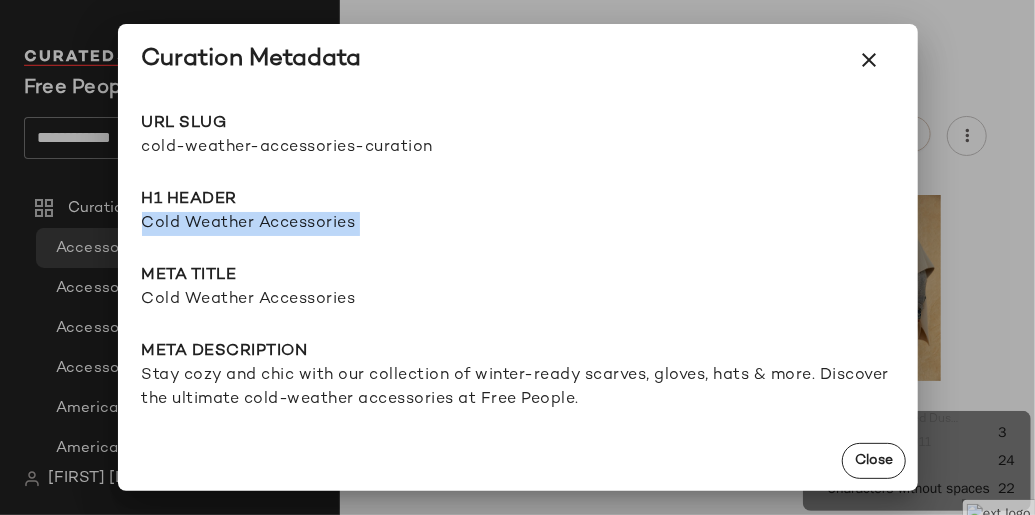 click on "Cold Weather Accessories" at bounding box center (518, 224) 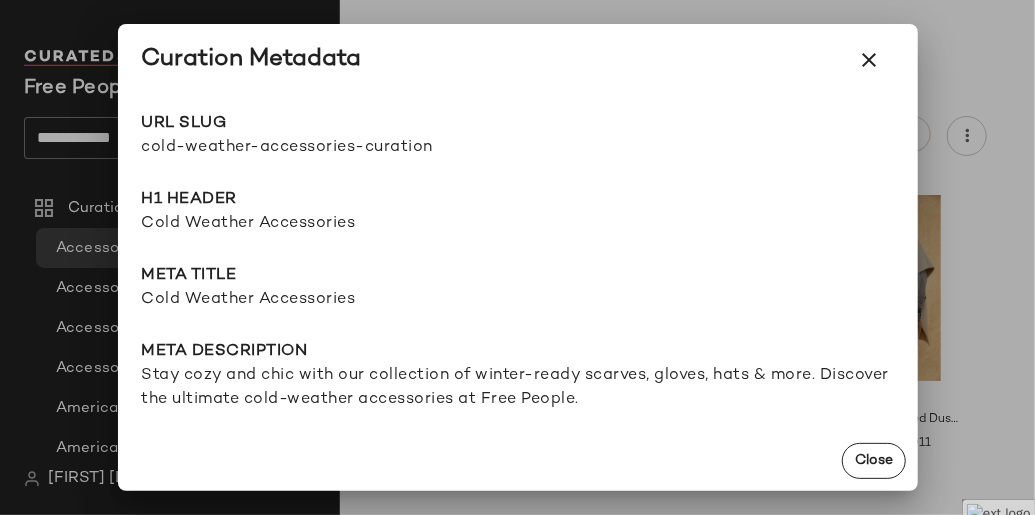 click on "Stay cozy and chic with our collection of winter-ready scarves, gloves, hats & more. Discover the ultimate cold-weather accessories at Free People." at bounding box center [518, 388] 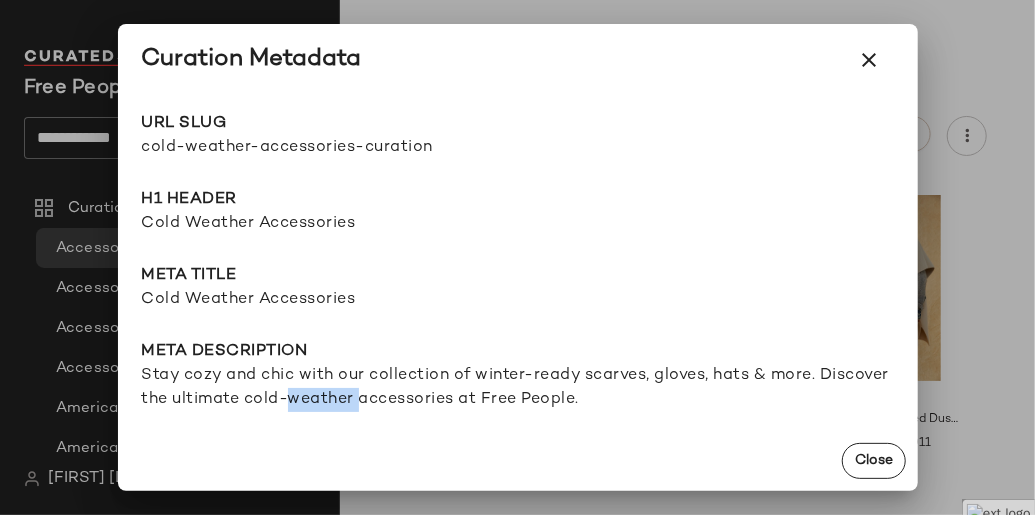 click on "Stay cozy and chic with our collection of winter-ready scarves, gloves, hats & more. Discover the ultimate cold-weather accessories at Free People." at bounding box center (518, 388) 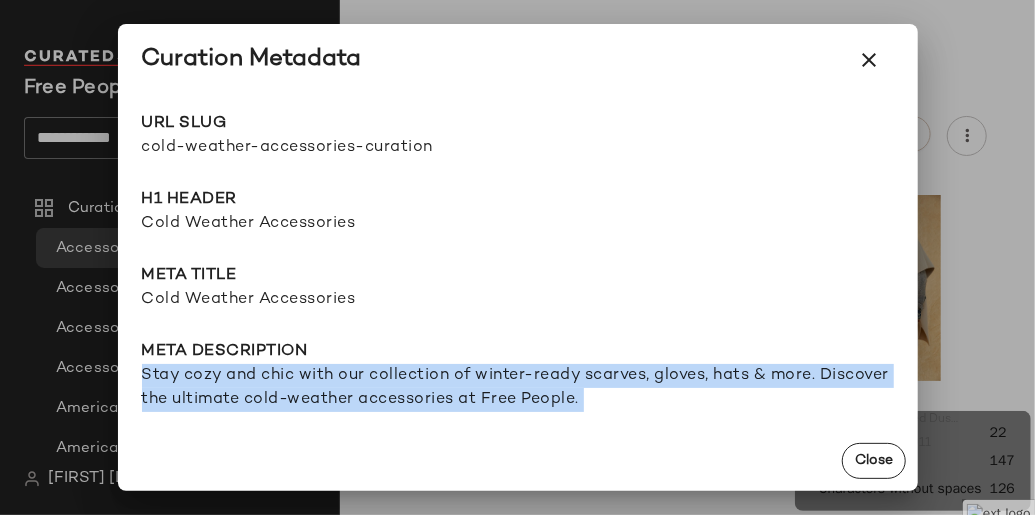 click on "Stay cozy and chic with our collection of winter-ready scarves, gloves, hats & more. Discover the ultimate cold-weather accessories at Free People." at bounding box center [518, 388] 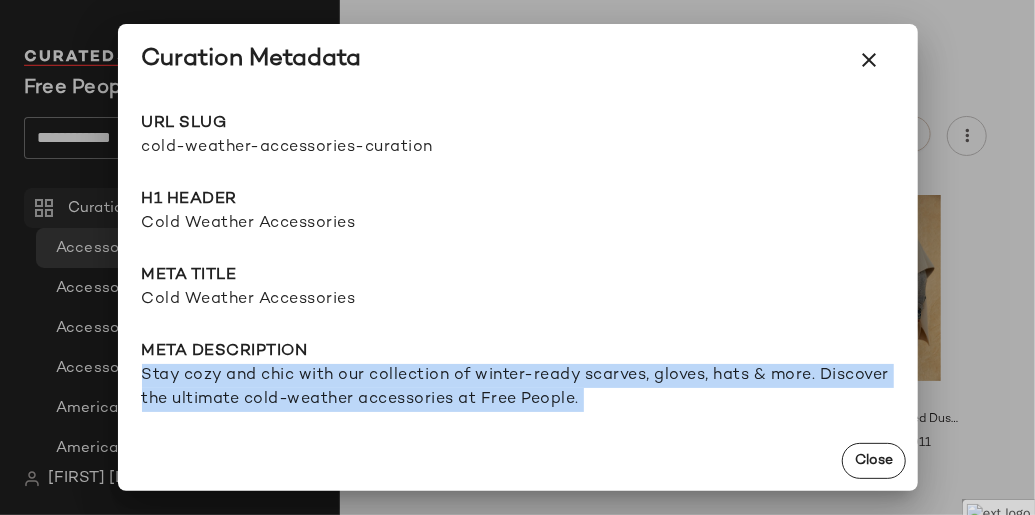 drag, startPoint x: 872, startPoint y: 71, endPoint x: 228, endPoint y: 190, distance: 654.9023 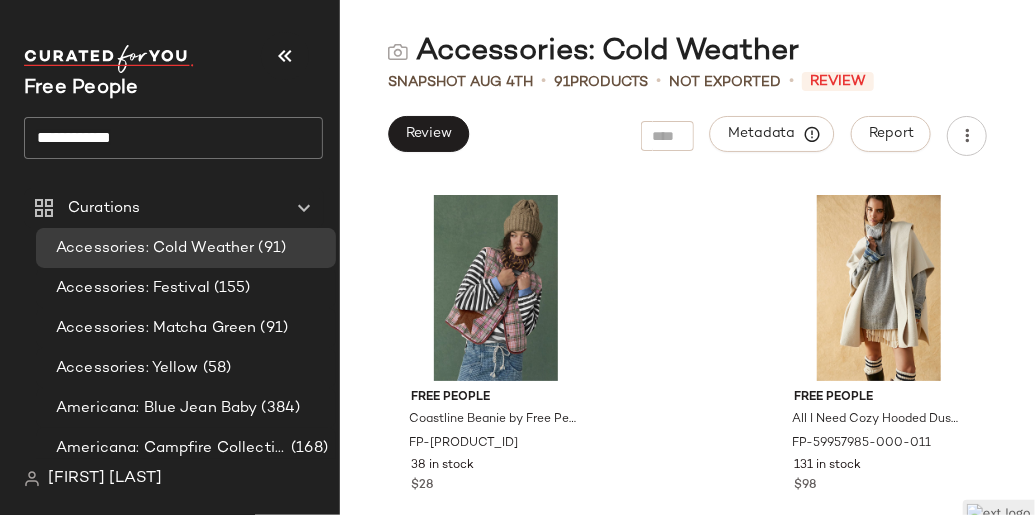 click on "**********" 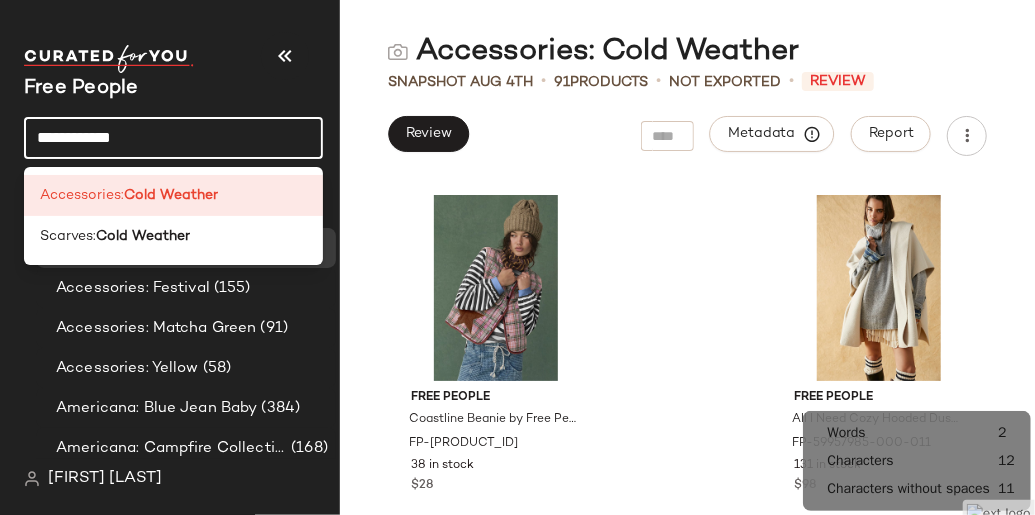 click on "**********" 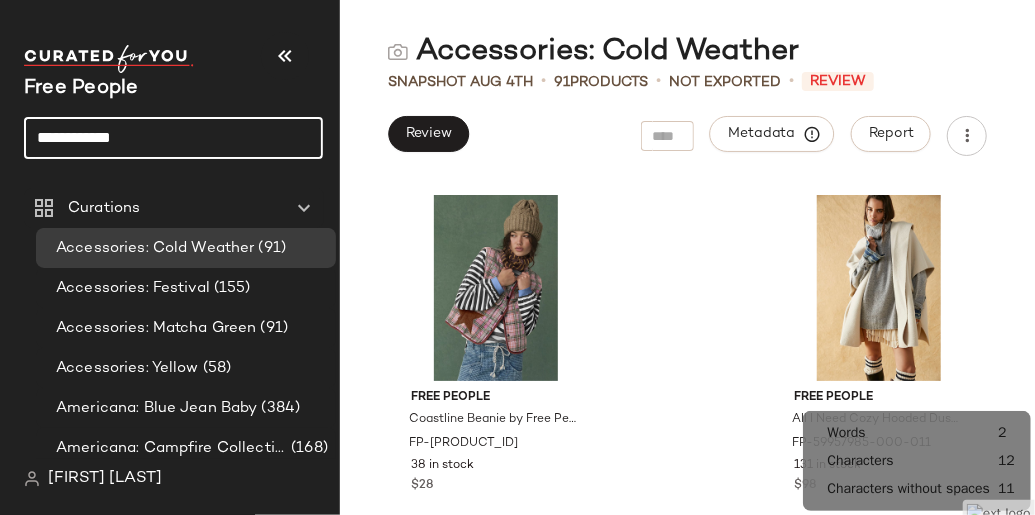 click on "**********" 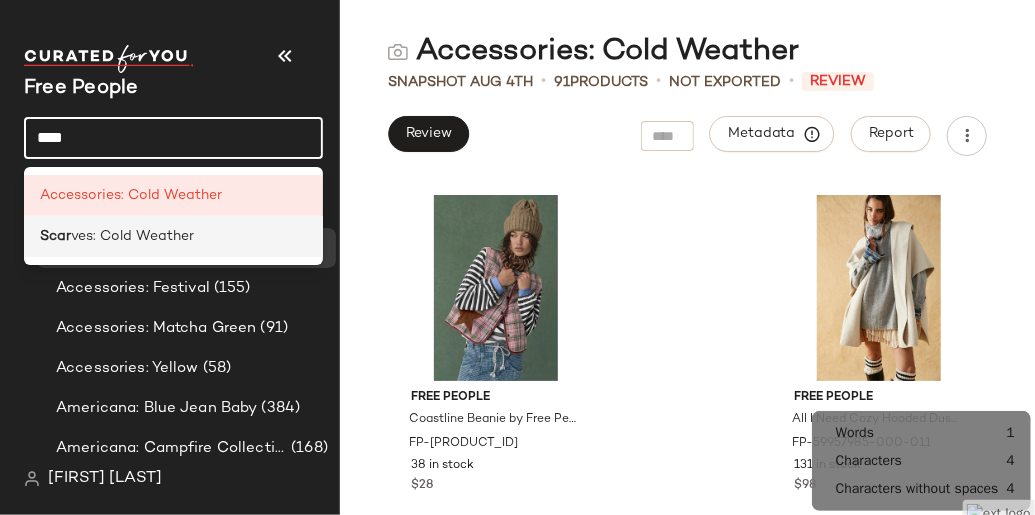 click on "ves: Cold Weather" at bounding box center [132, 236] 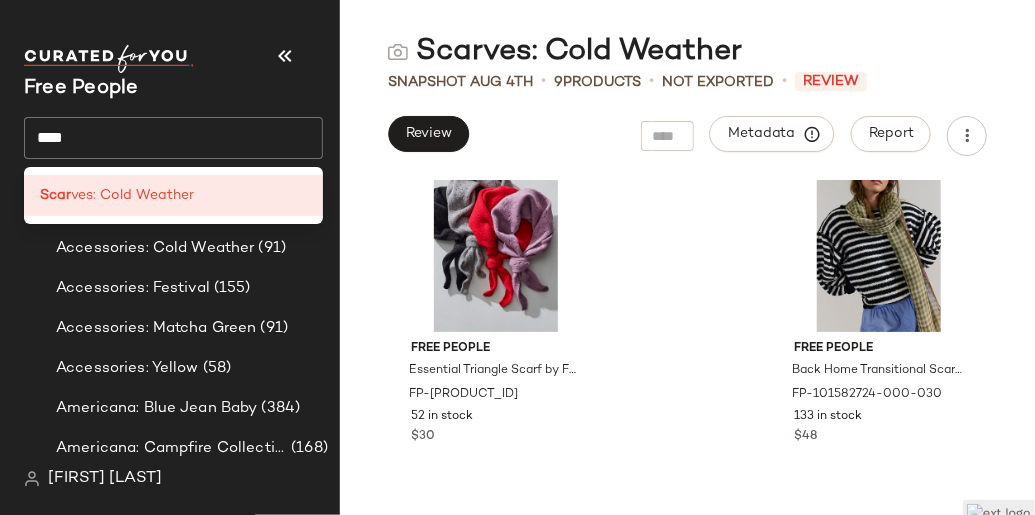 scroll, scrollTop: 0, scrollLeft: 0, axis: both 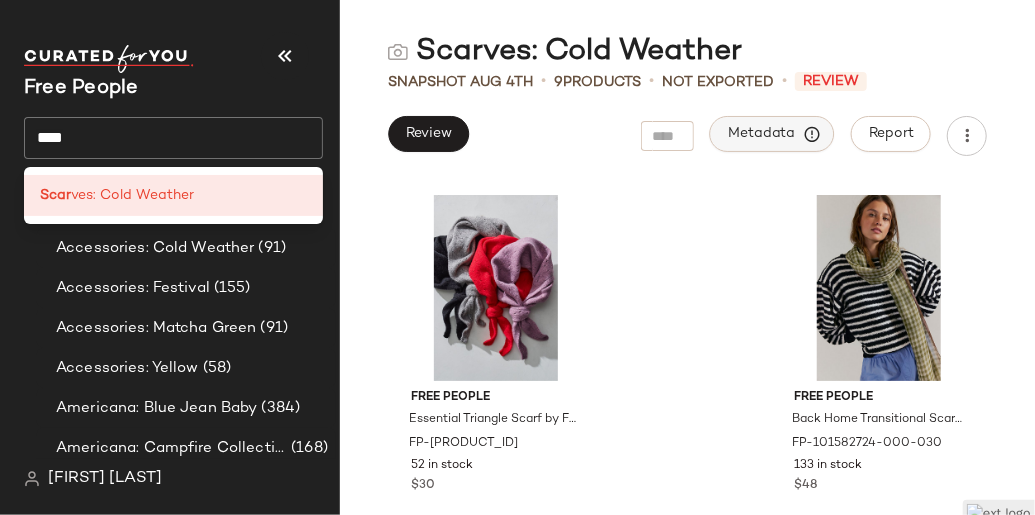 click on "Metadata" at bounding box center (772, 134) 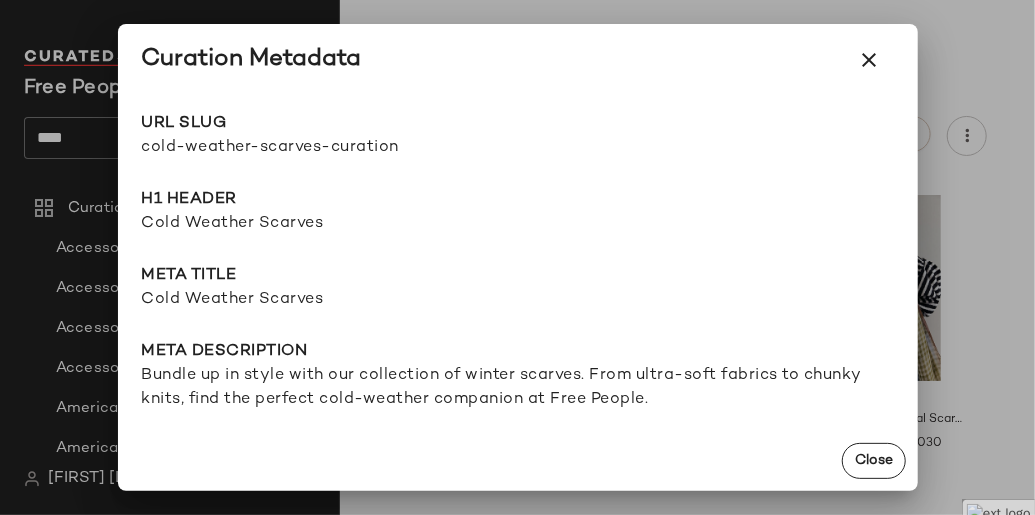 click on "cold-weather-scarves-curation" at bounding box center (330, 148) 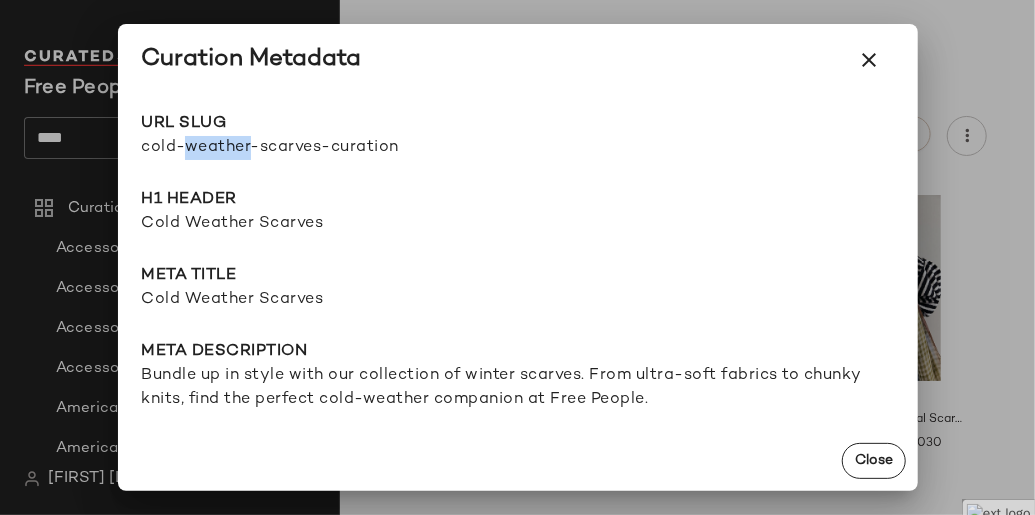 click on "cold-weather-scarves-curation" at bounding box center [330, 148] 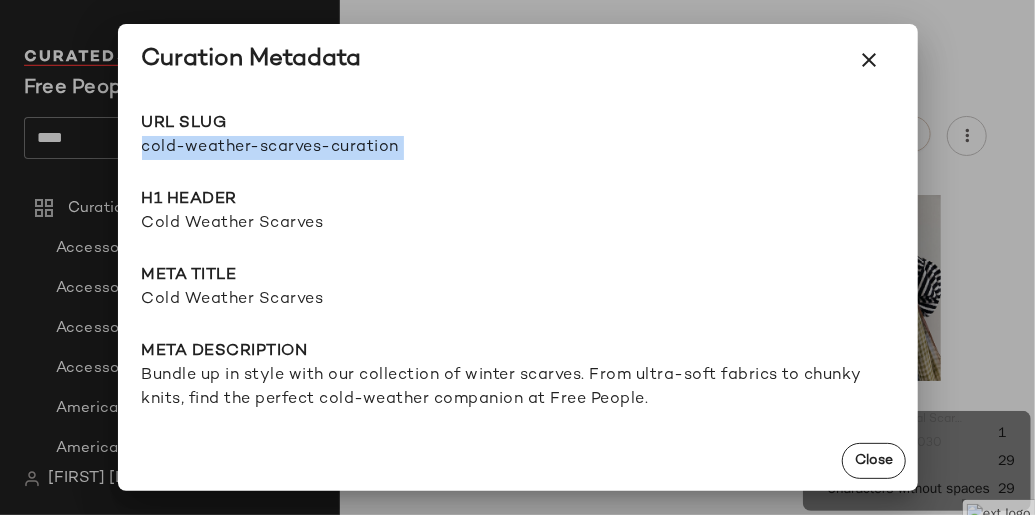click on "cold-weather-scarves-curation" at bounding box center [330, 148] 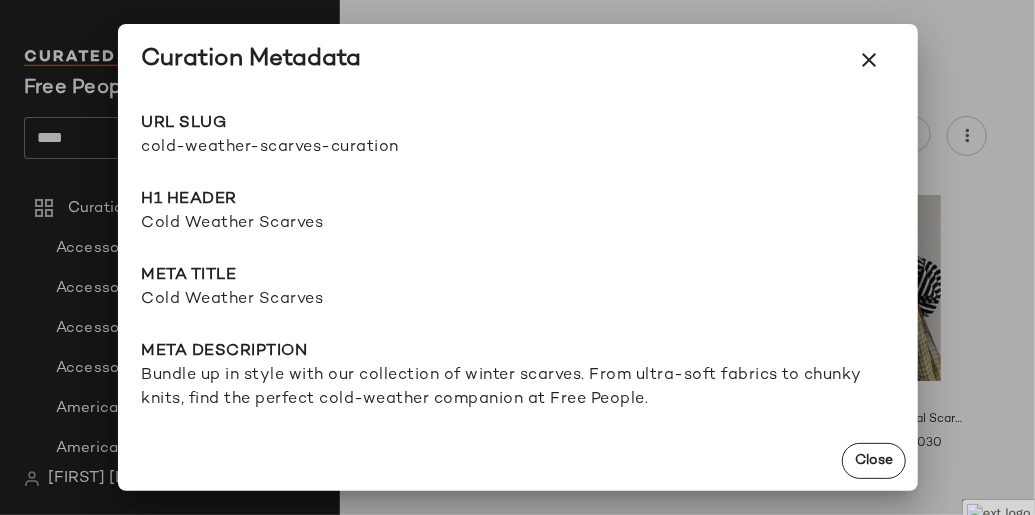 click on "URL Slug cold-weather-scarves-curation Go to Shop H1 Header Cold Weather Scarves Meta title Cold Weather Scarves Meta description Bundle up in style with our collection of winter scarves. From ultra-soft fabrics to chunky knits, find the perfect cold-weather companion at Free People. lat --- long --- radius --- search redirects --- keywords --- Product Tags ---" 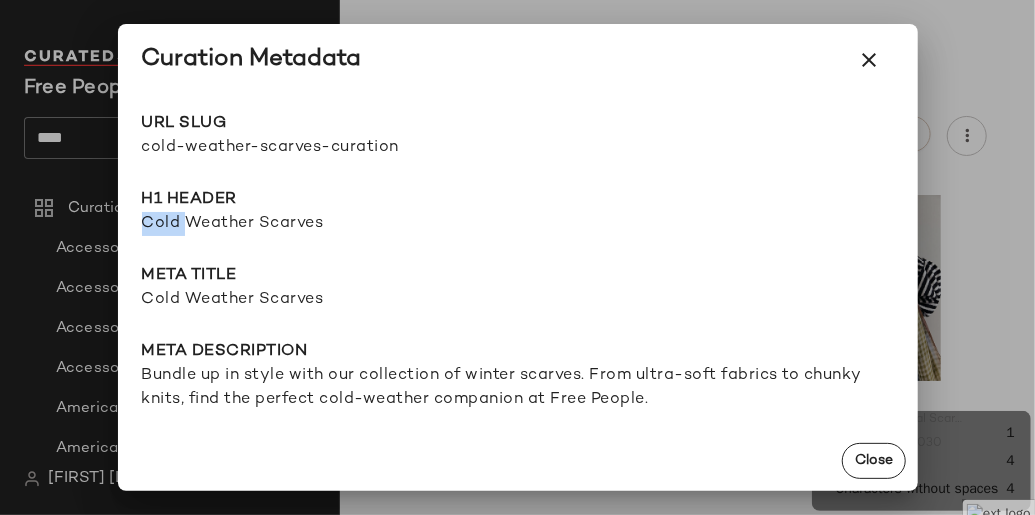 click on "URL Slug cold-weather-scarves-curation Go to Shop H1 Header Cold Weather Scarves Meta title Cold Weather Scarves Meta description Bundle up in style with our collection of winter scarves. From ultra-soft fabrics to chunky knits, find the perfect cold-weather companion at Free People. lat --- long --- radius --- search redirects --- keywords --- Product Tags ---" 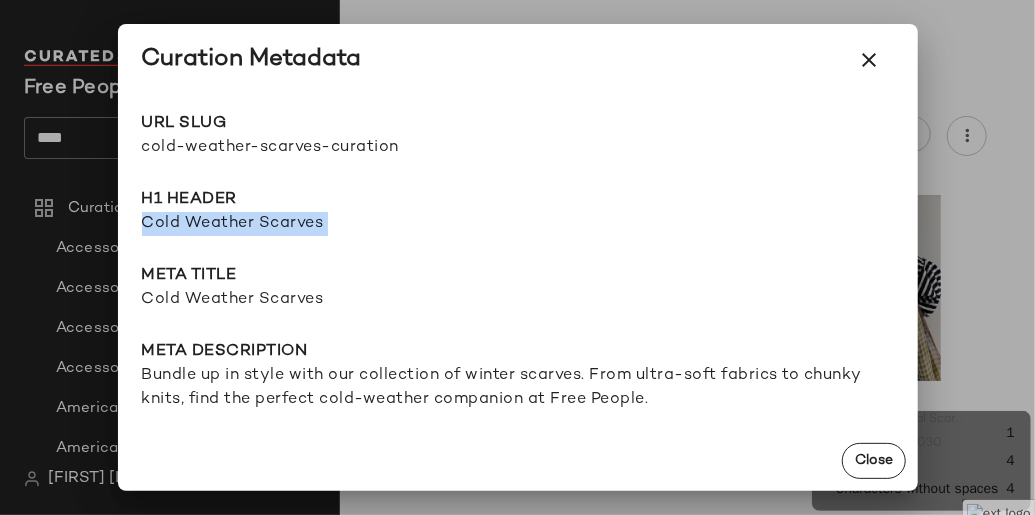 click on "URL Slug cold-weather-scarves-curation Go to Shop H1 Header Cold Weather Scarves Meta title Cold Weather Scarves Meta description Bundle up in style with our collection of winter scarves. From ultra-soft fabrics to chunky knits, find the perfect cold-weather companion at Free People. lat --- long --- radius --- search redirects --- keywords --- Product Tags ---" 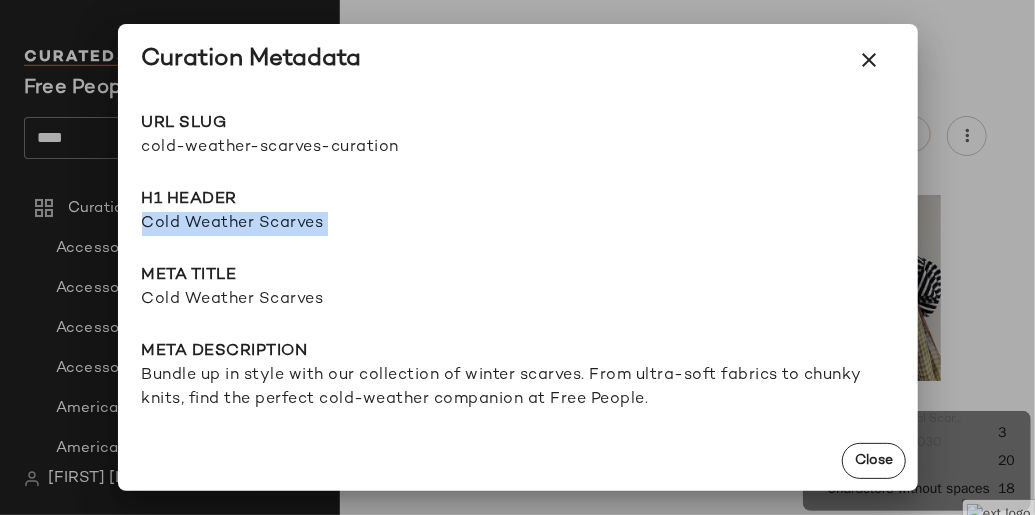 copy on "Cold Weather Scarves" 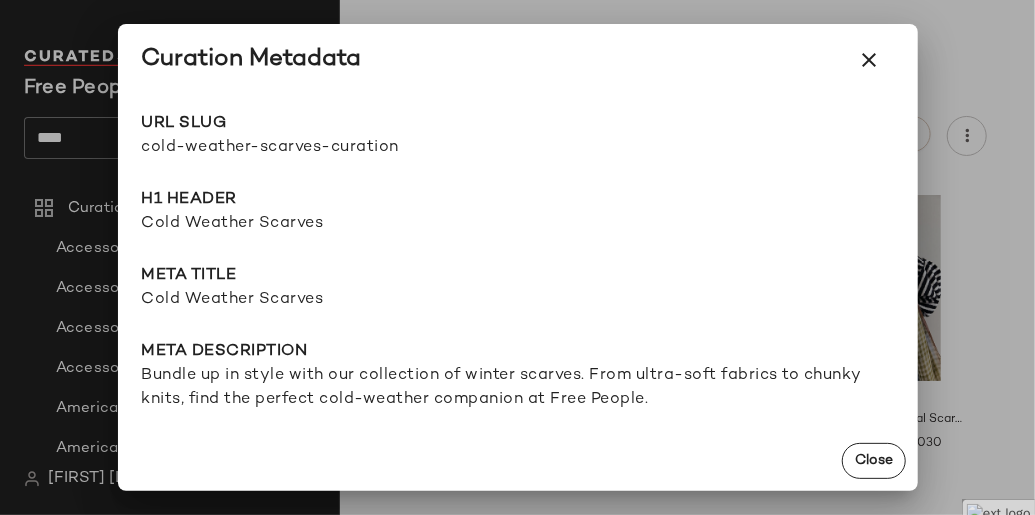 click on "Bundle up in style with our collection of winter scarves. From ultra-soft fabrics to chunky knits, find the perfect cold-weather companion at Free People." at bounding box center (518, 388) 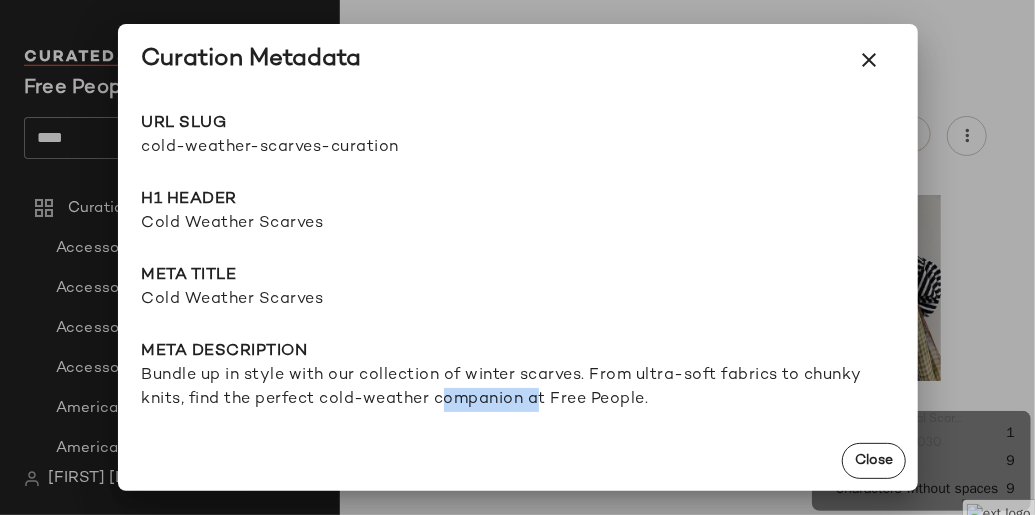 click on "Bundle up in style with our collection of winter scarves. From ultra-soft fabrics to chunky knits, find the perfect cold-weather companion at Free People." at bounding box center (518, 388) 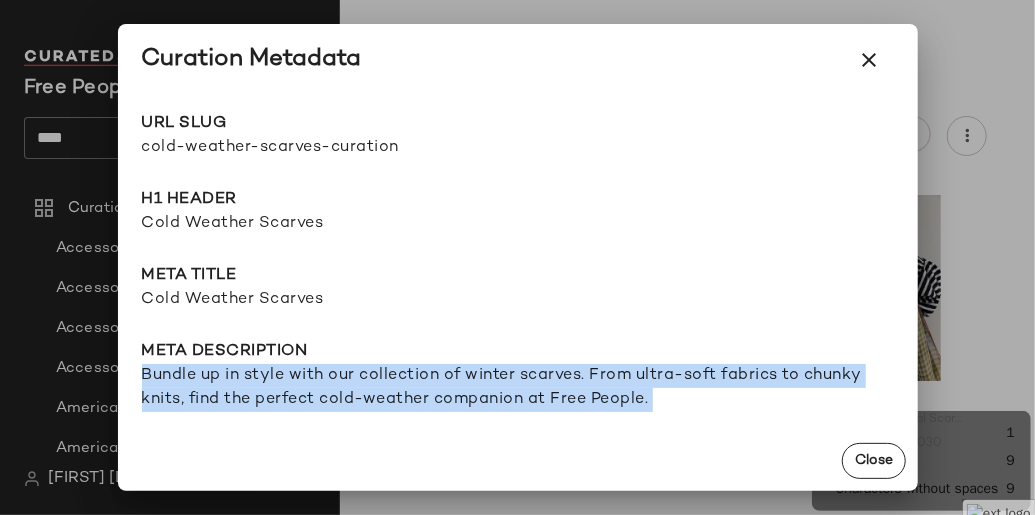 click on "Bundle up in style with our collection of winter scarves. From ultra-soft fabrics to chunky knits, find the perfect cold-weather companion at Free People." at bounding box center [518, 388] 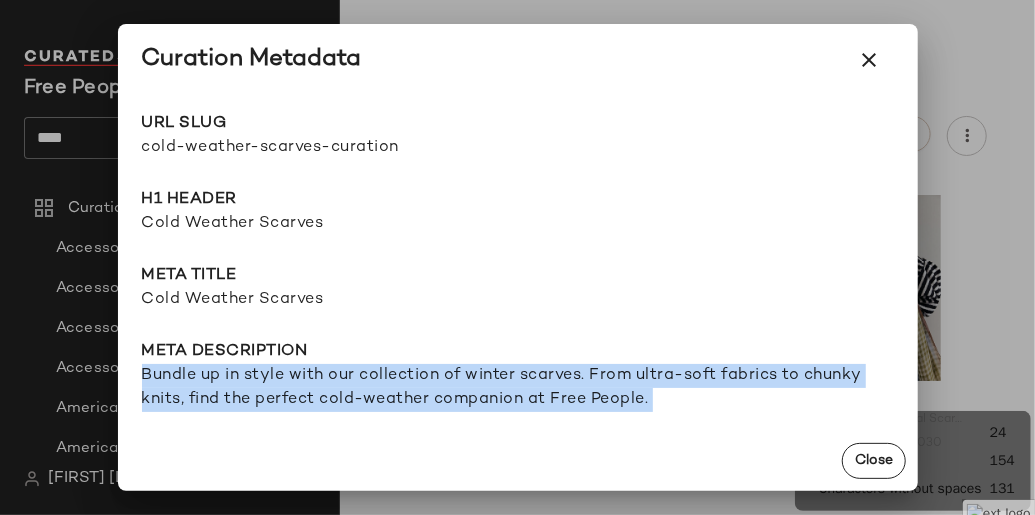 copy on "Bundle up in style with our collection of winter scarves. From ultra-soft fabrics to chunky knits, find the perfect cold-weather companion at Free People." 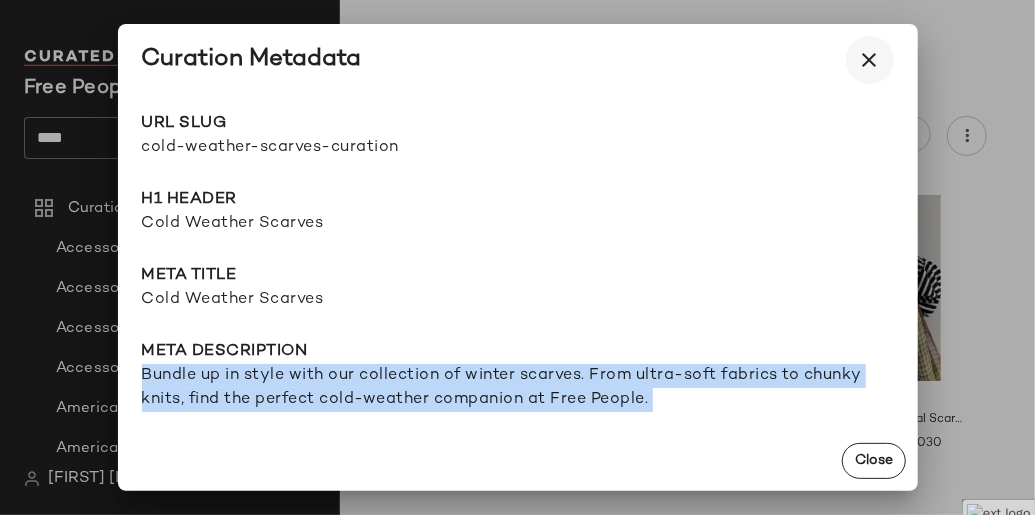 click at bounding box center (870, 60) 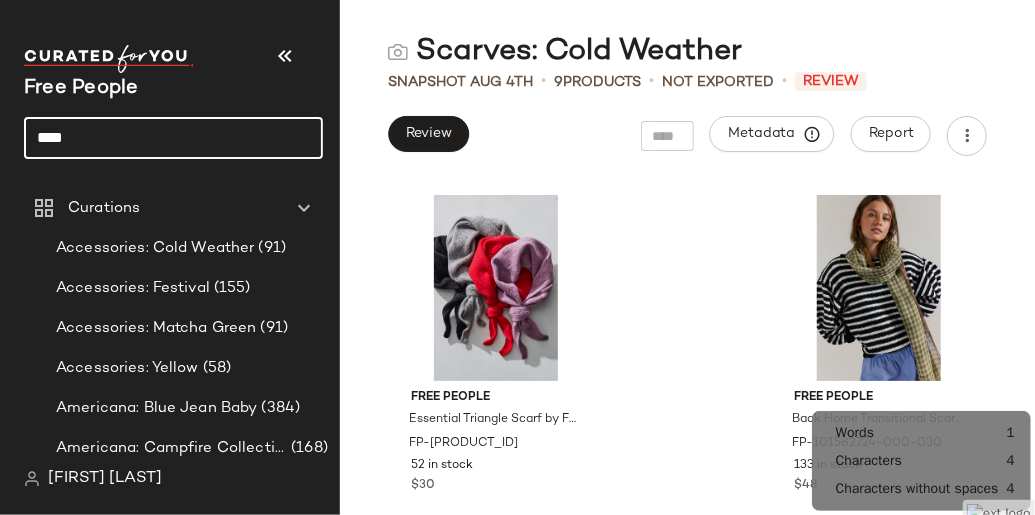 click on "****" 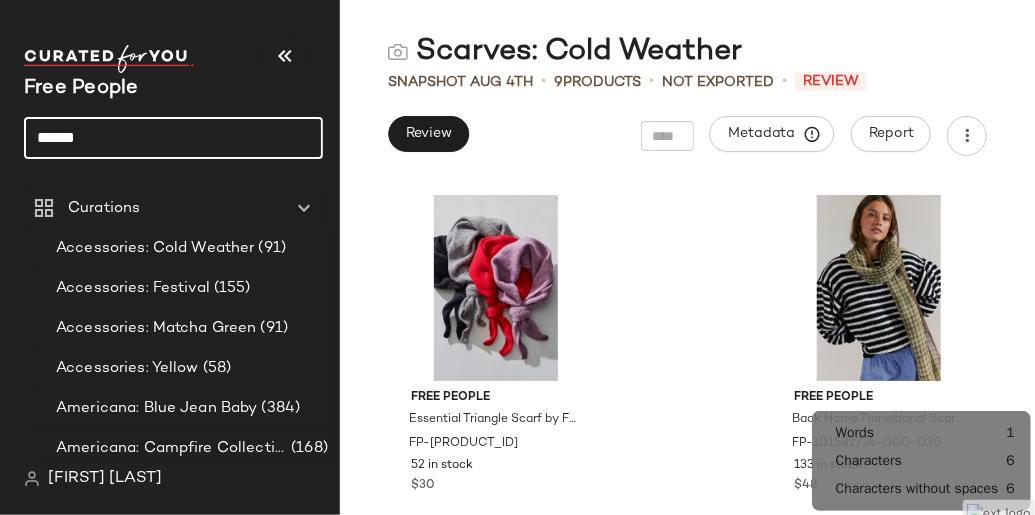click on "******" 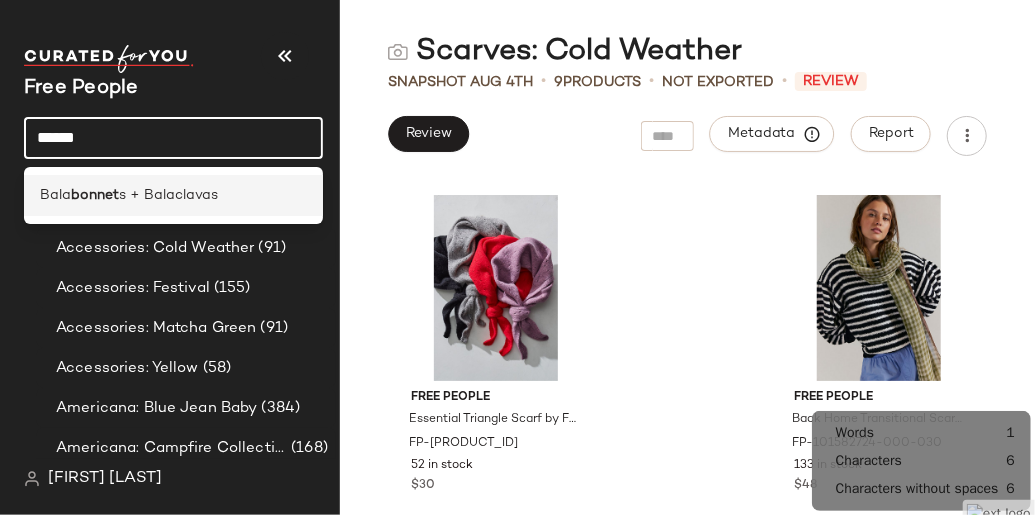 click on "Bala bonnet s + Balaclavas" 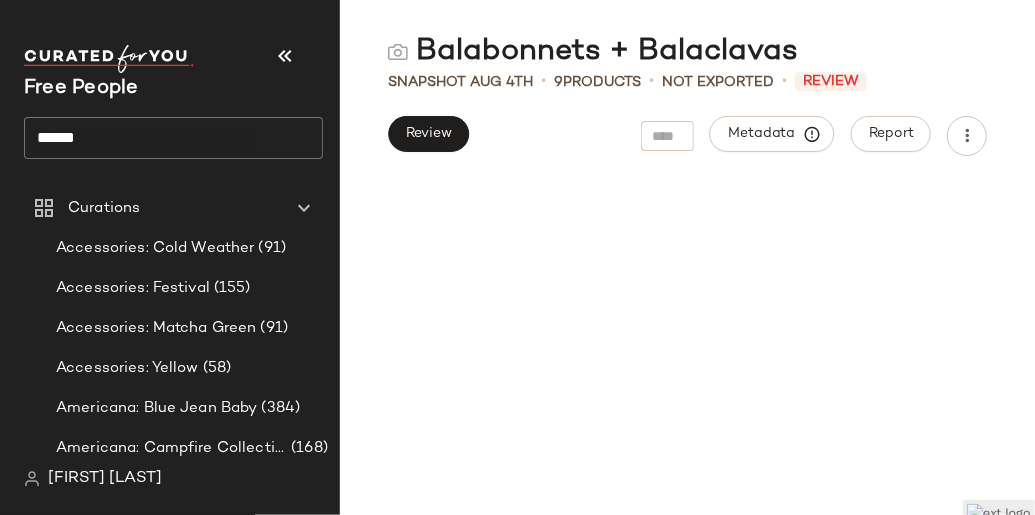 scroll, scrollTop: 0, scrollLeft: 0, axis: both 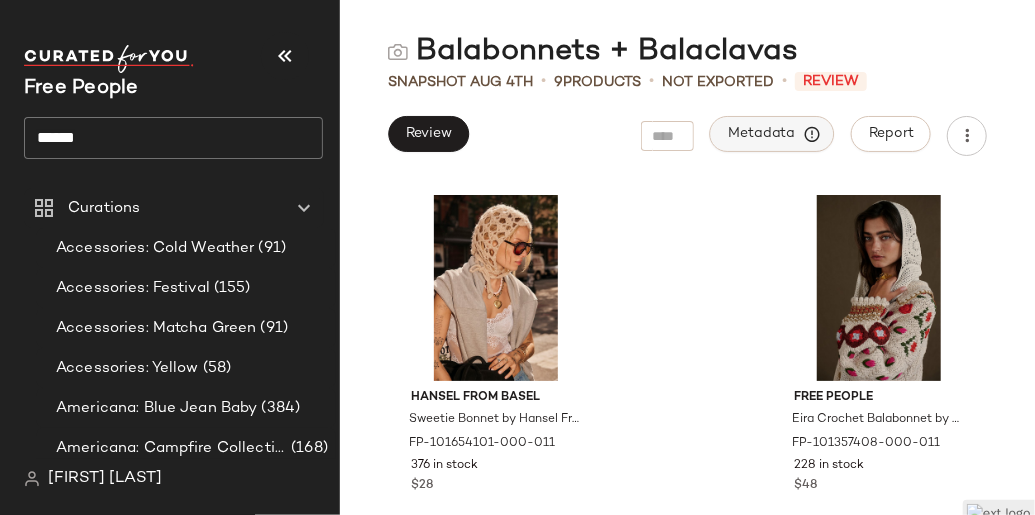 click on "Metadata" at bounding box center [772, 134] 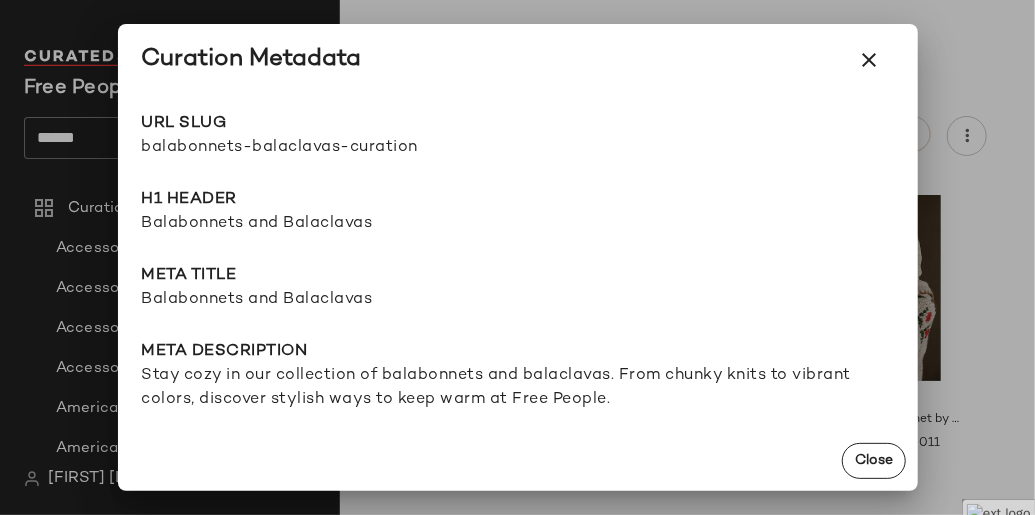 click on "balabonnets-balaclavas-curation" at bounding box center (330, 148) 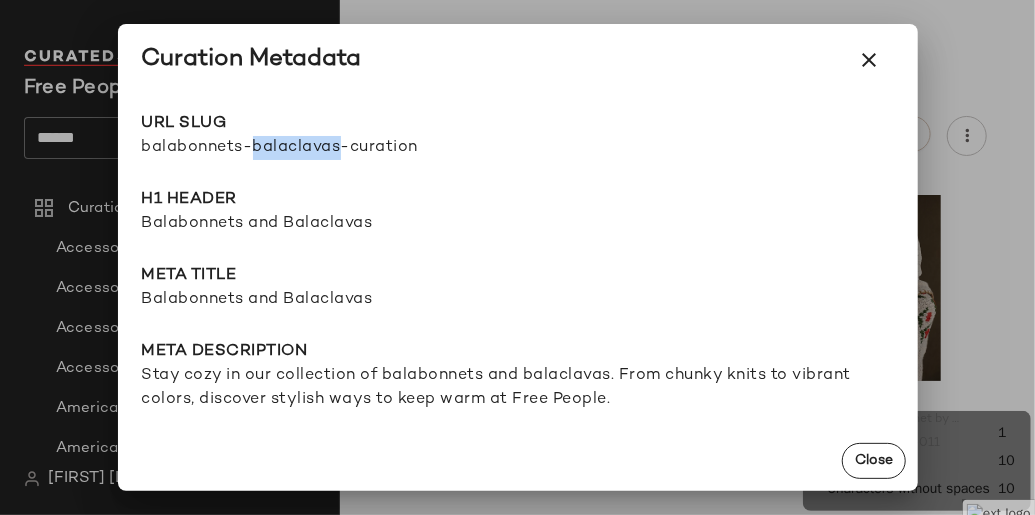 click on "balabonnets-balaclavas-curation" at bounding box center [330, 148] 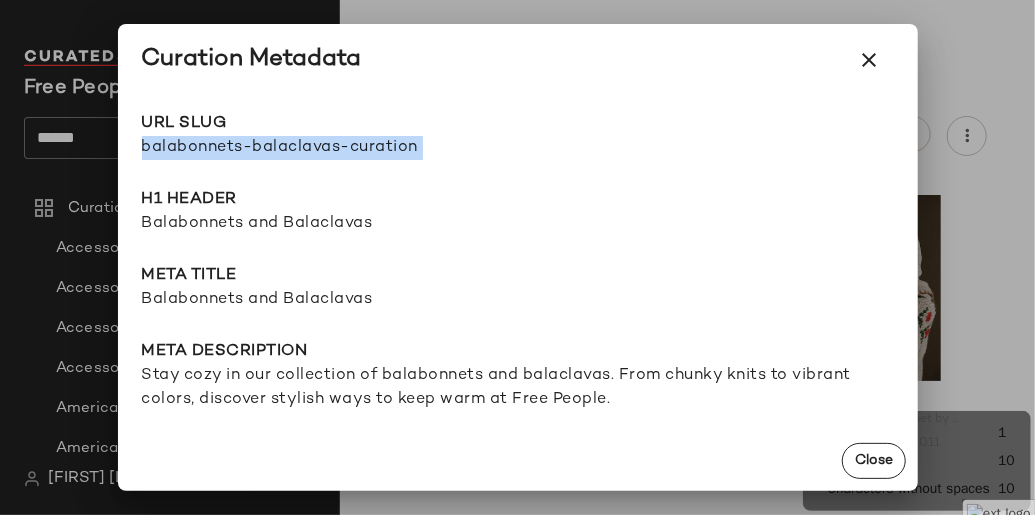 click on "balabonnets-balaclavas-curation" at bounding box center [330, 148] 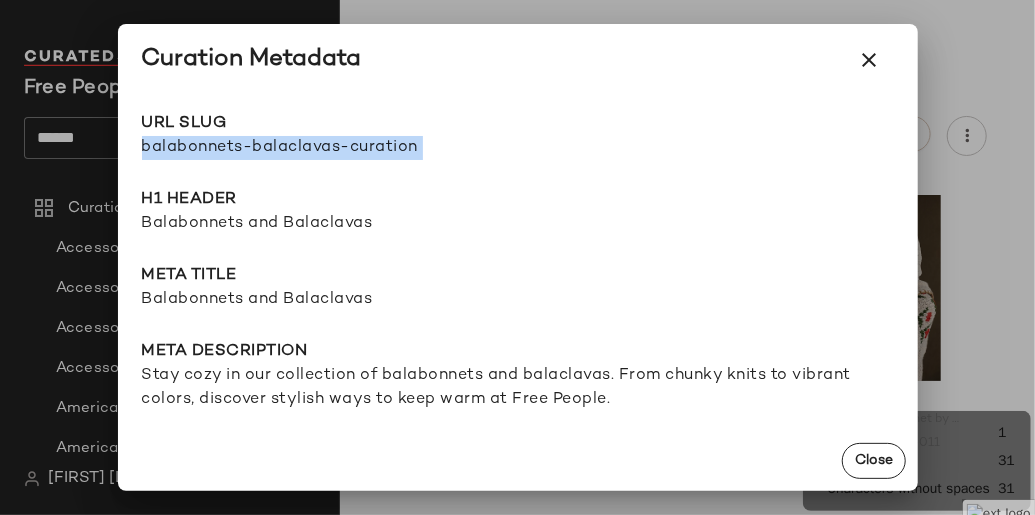 copy on "balabonnets-balaclavas-curation Go to Shop" 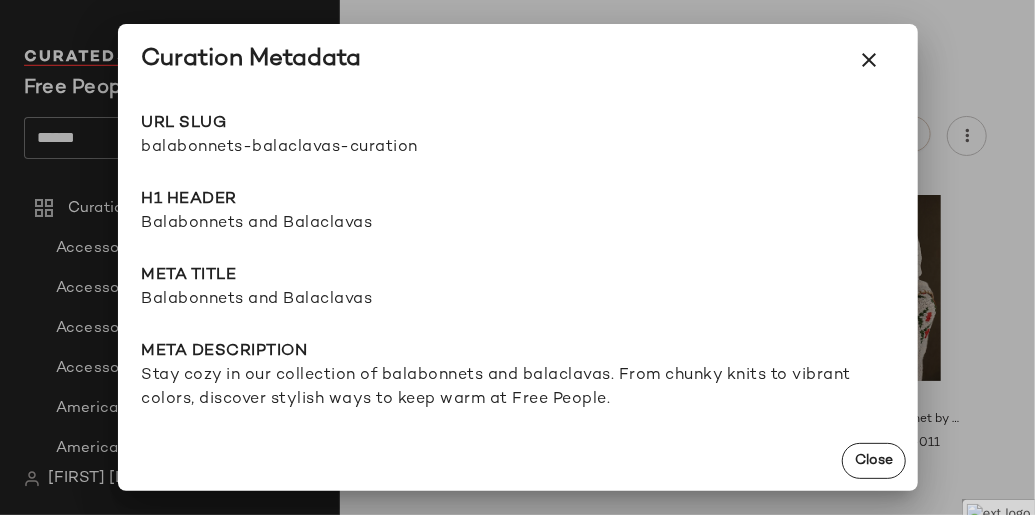 click on "Balabonnets and Balaclavas" at bounding box center (518, 224) 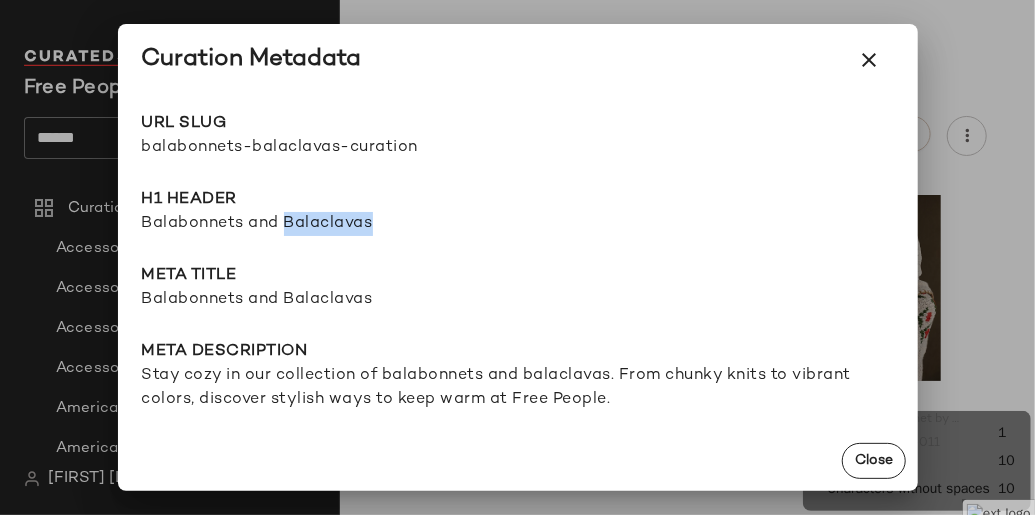 click on "Balabonnets and Balaclavas" at bounding box center [518, 224] 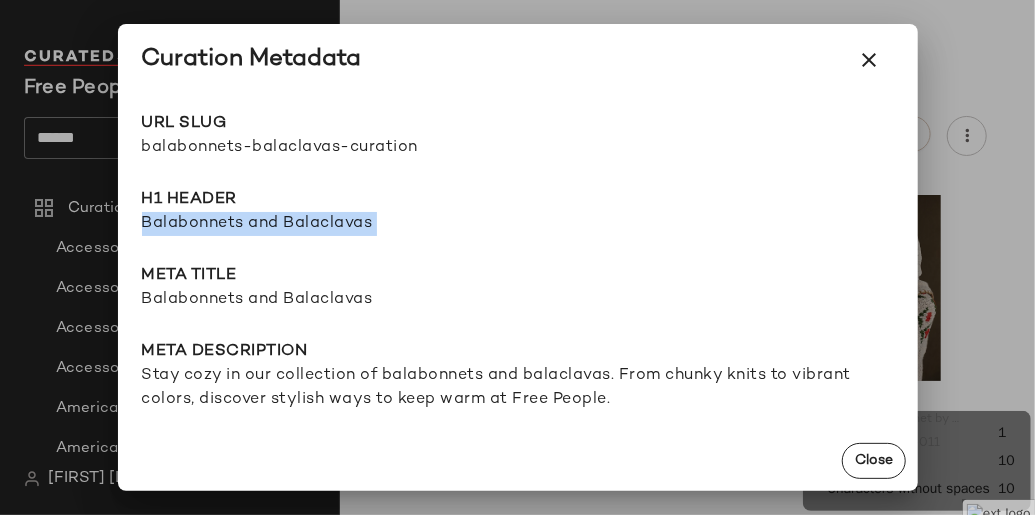 click on "Balabonnets and Balaclavas" at bounding box center (518, 224) 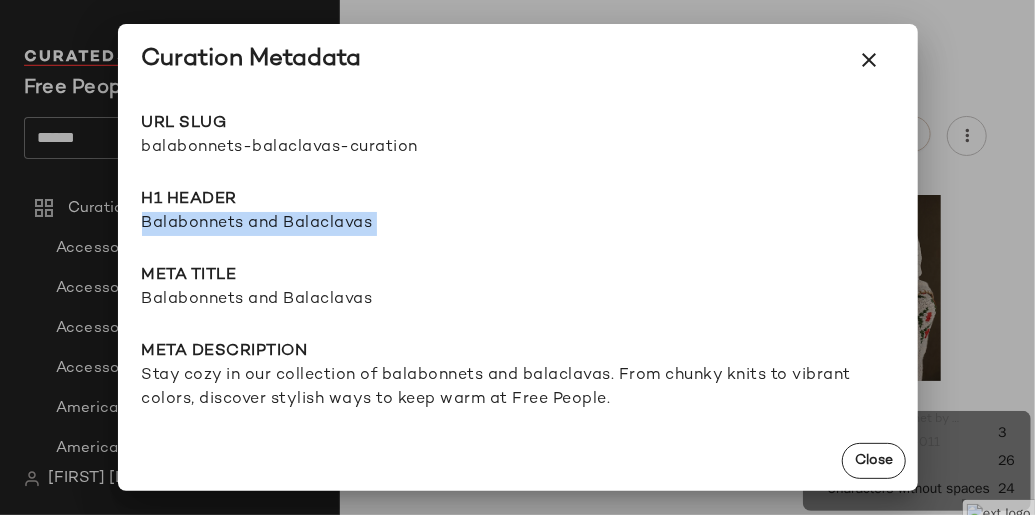 copy on "Balabonnets and Balaclavas" 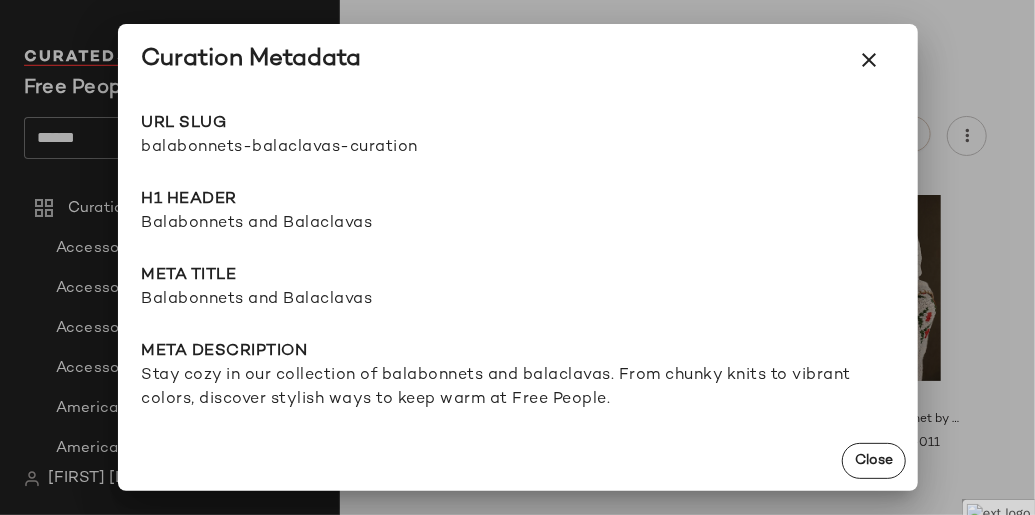 click on "URL Slug balabonnets-balaclavas-curation Go to Shop H1 Header Balabonnets and Balaclavas Meta title Balabonnets and Balaclavas Meta description Stay cozy in our collection of balabonnets and balaclavas. From chunky knits to vibrant colors, discover stylish ways to keep warm at Free People. lat --- long --- radius --- search redirects --- keywords --- Product Tags ---" 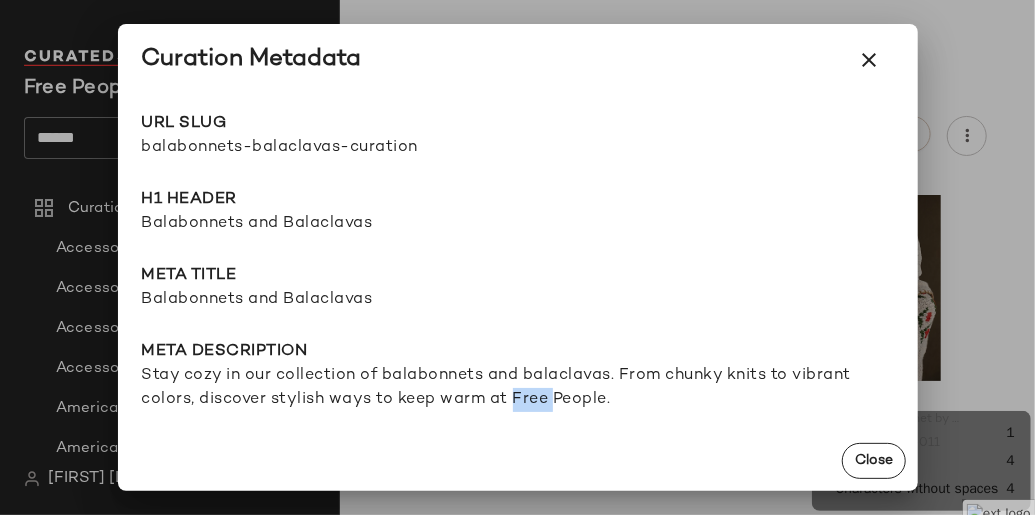 click on "URL Slug balabonnets-balaclavas-curation Go to Shop H1 Header Balabonnets and Balaclavas Meta title Balabonnets and Balaclavas Meta description Stay cozy in our collection of balabonnets and balaclavas. From chunky knits to vibrant colors, discover stylish ways to keep warm at Free People. lat --- long --- radius --- search redirects --- keywords --- Product Tags ---" 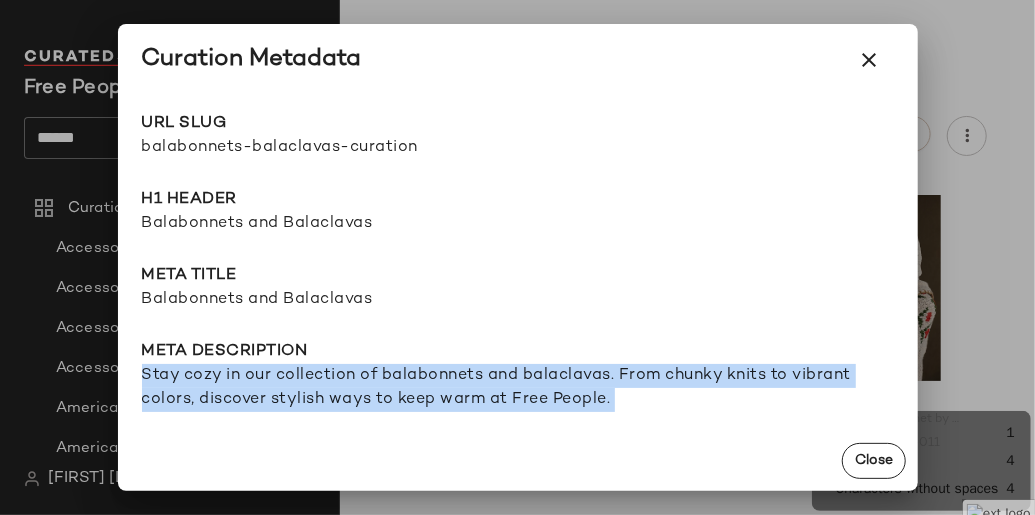 click on "URL Slug balabonnets-balaclavas-curation Go to Shop H1 Header Balabonnets and Balaclavas Meta title Balabonnets and Balaclavas Meta description Stay cozy in our collection of balabonnets and balaclavas. From chunky knits to vibrant colors, discover stylish ways to keep warm at Free People. lat --- long --- radius --- search redirects --- keywords --- Product Tags ---" 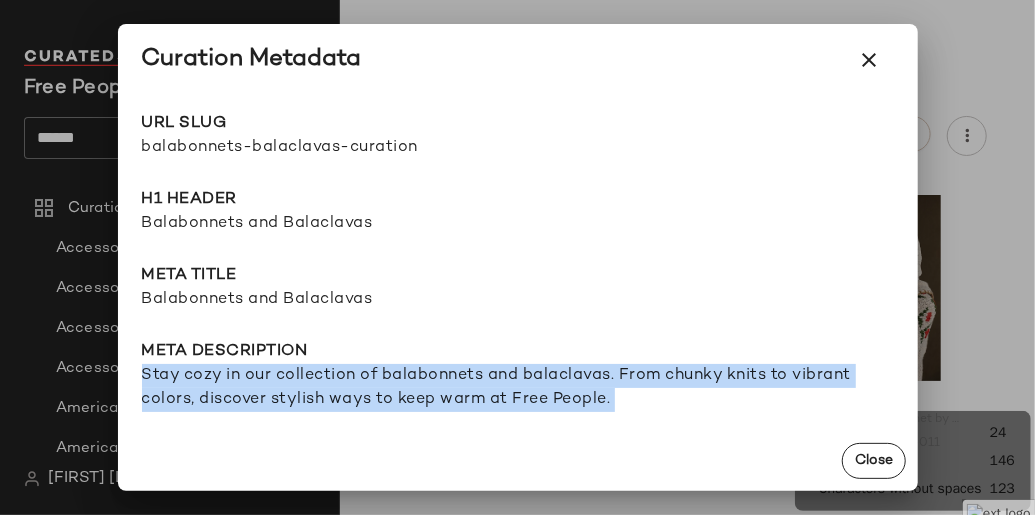 copy on "Stay cozy in our collection of balabonnets and balaclavas. From chunky knits to vibrant colors, discover stylish ways to keep warm at Free People." 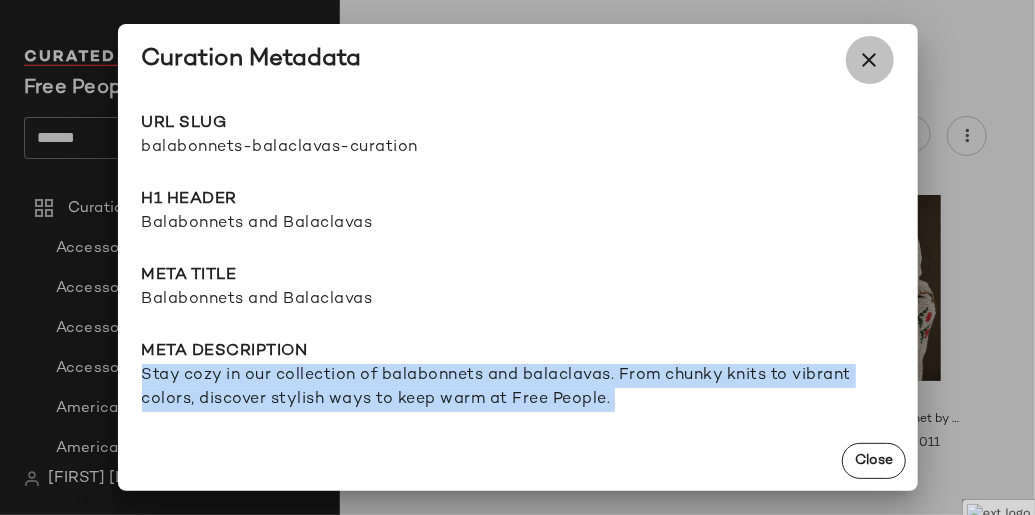 click at bounding box center [870, 60] 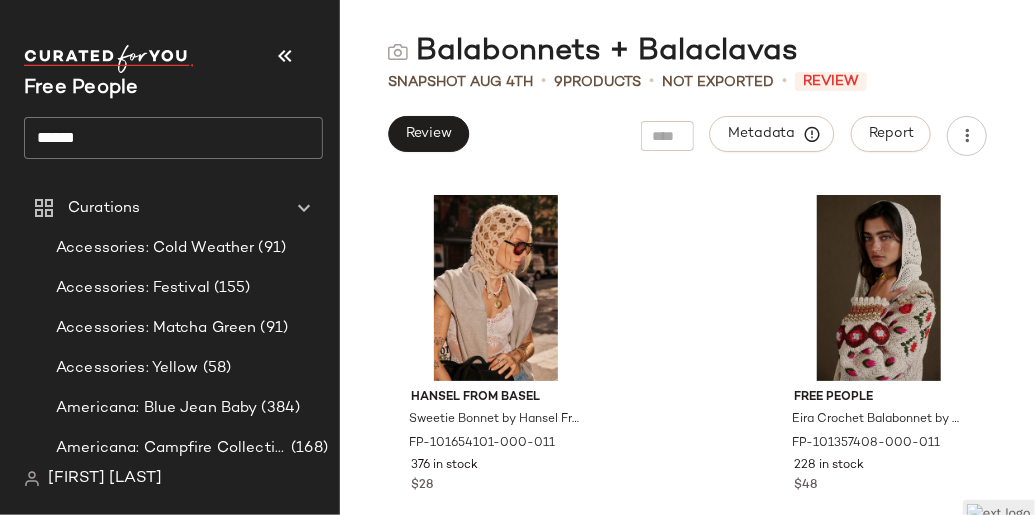 click on "******" 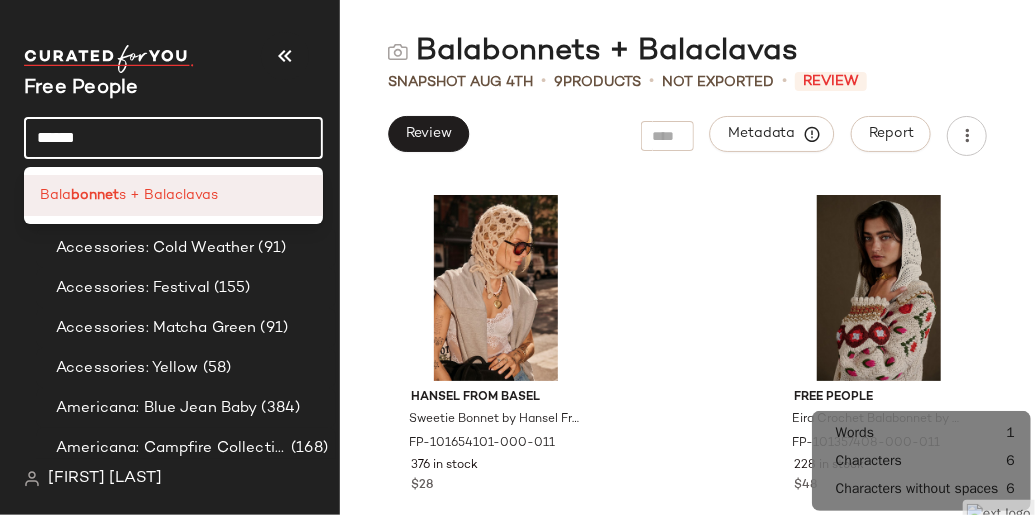 click on "s + Balaclavas" at bounding box center [168, 195] 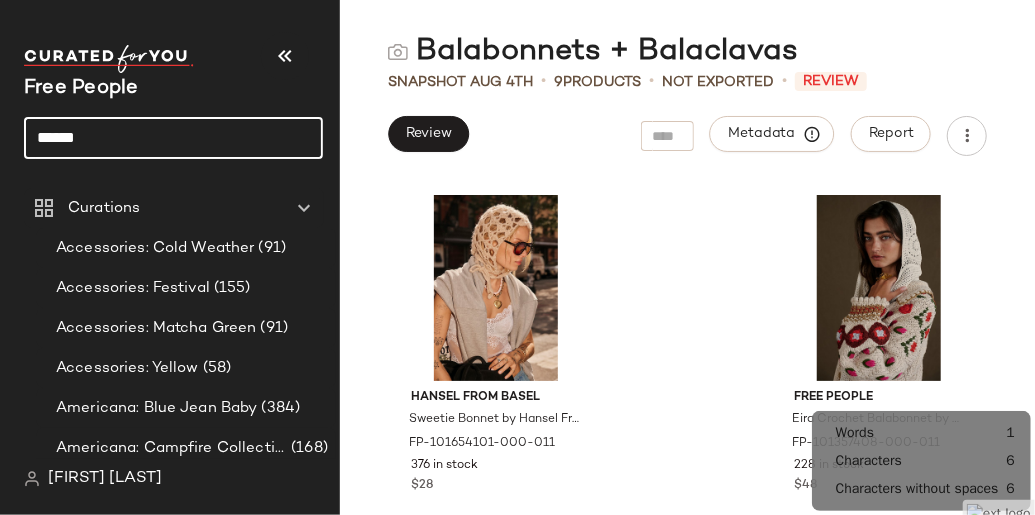 click on "******" 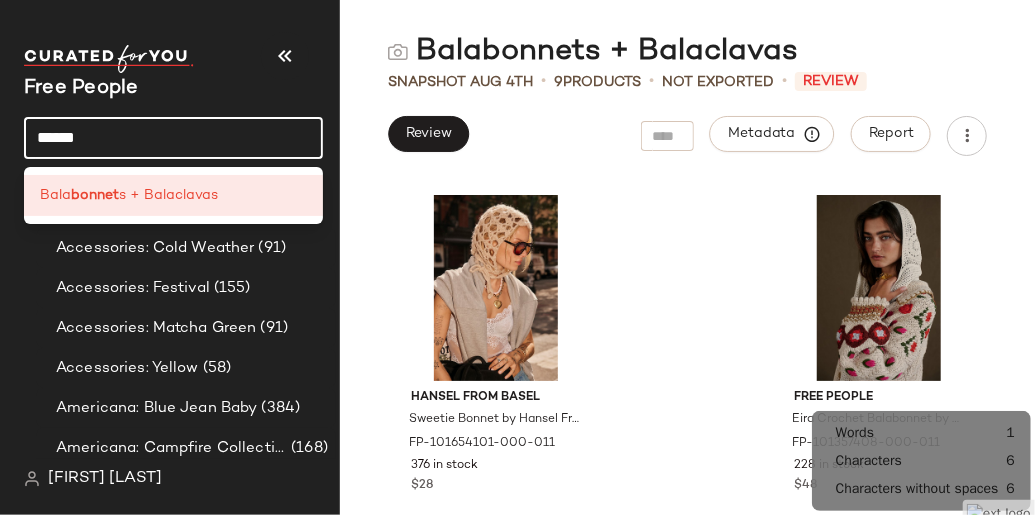 click on "******" 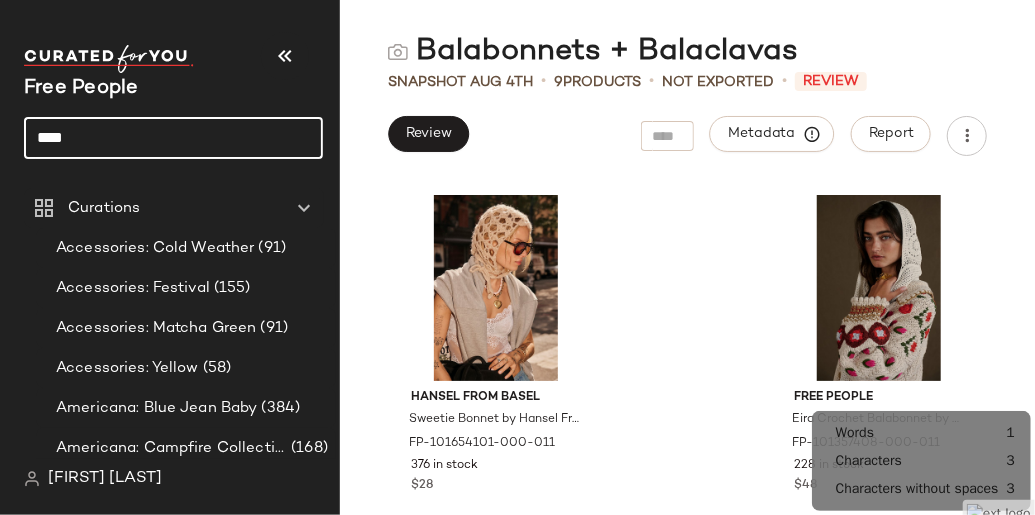 click on "***" 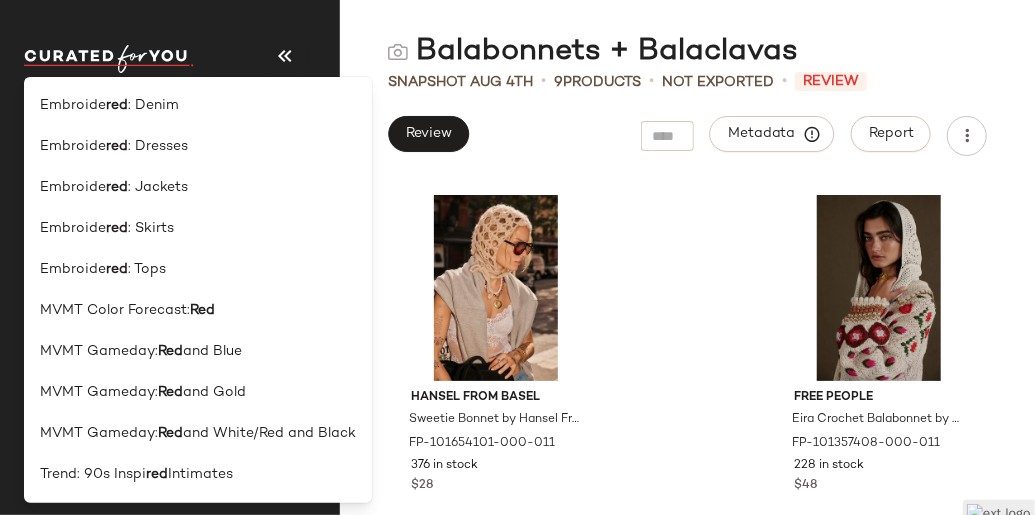 click on "Free People ***" at bounding box center [181, 110] 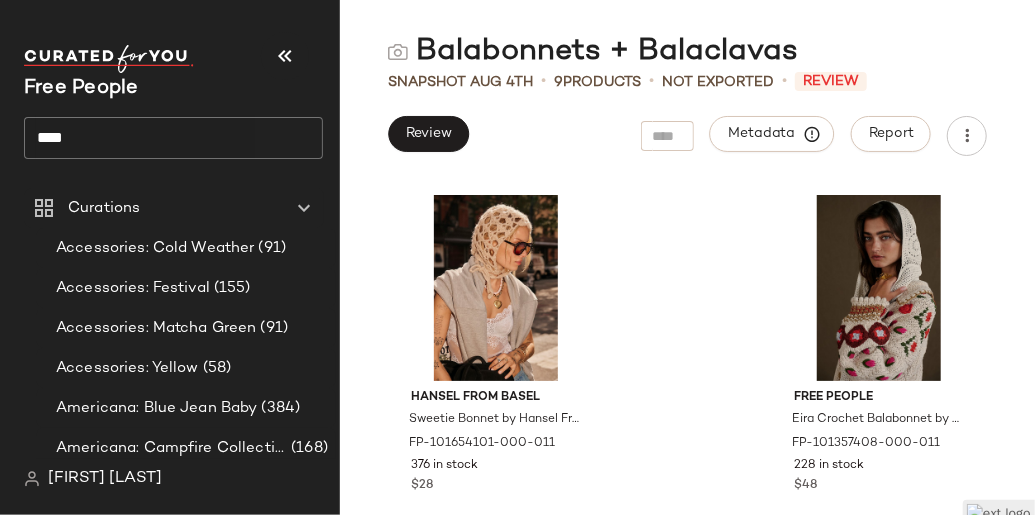 click on "***" 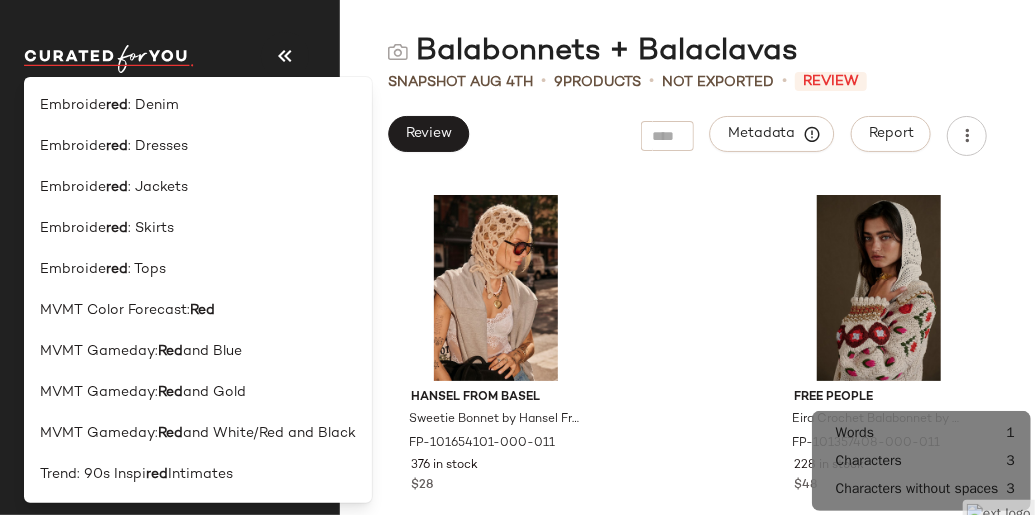 click on "***" 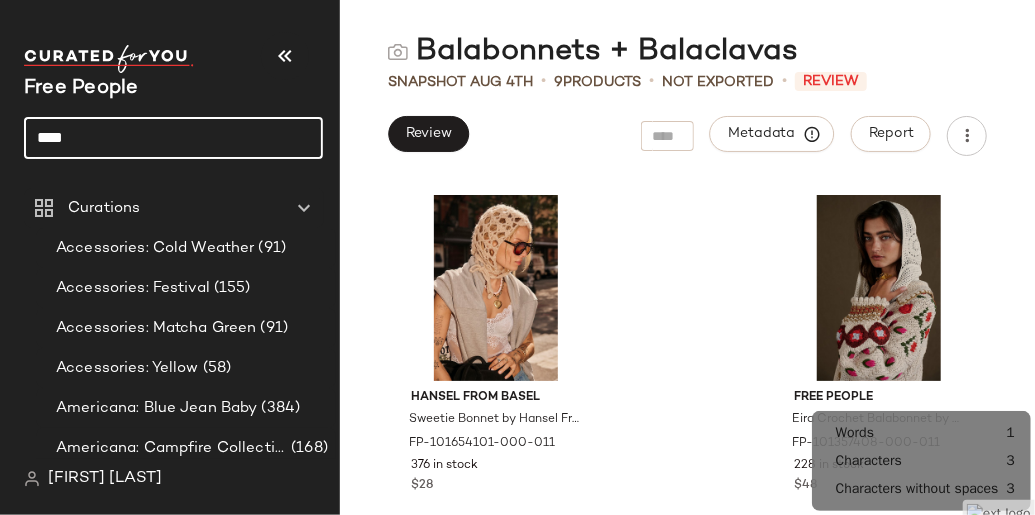 type on "****" 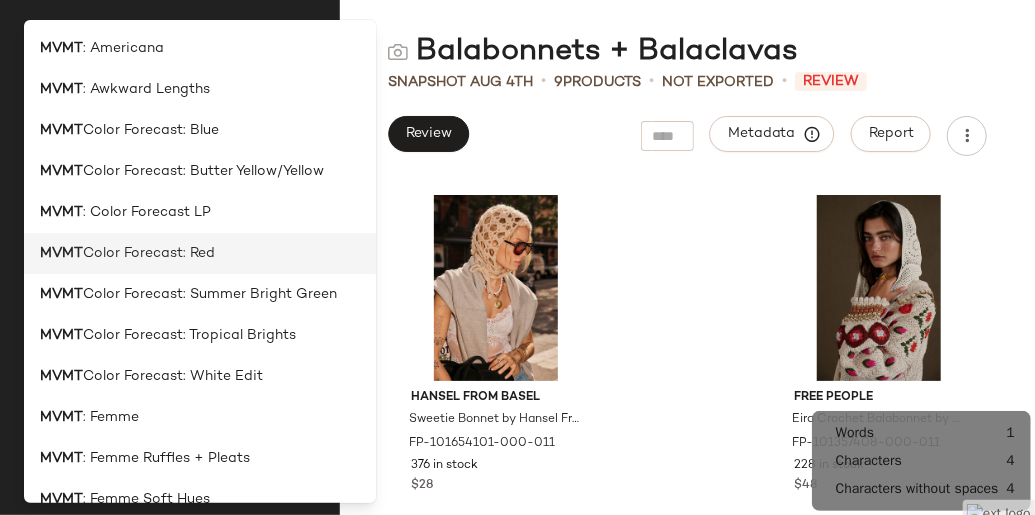 click on "MVMT  Color Forecast: Red" 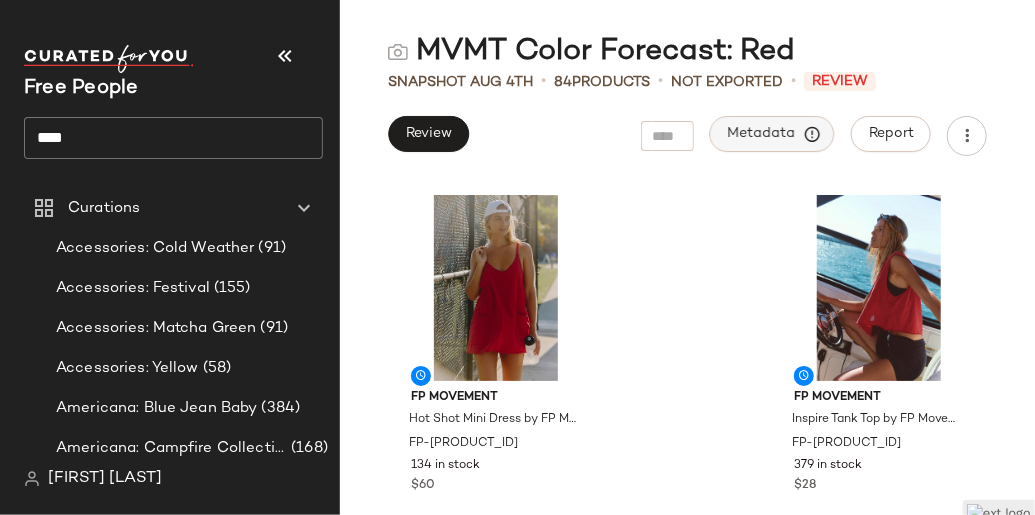 click 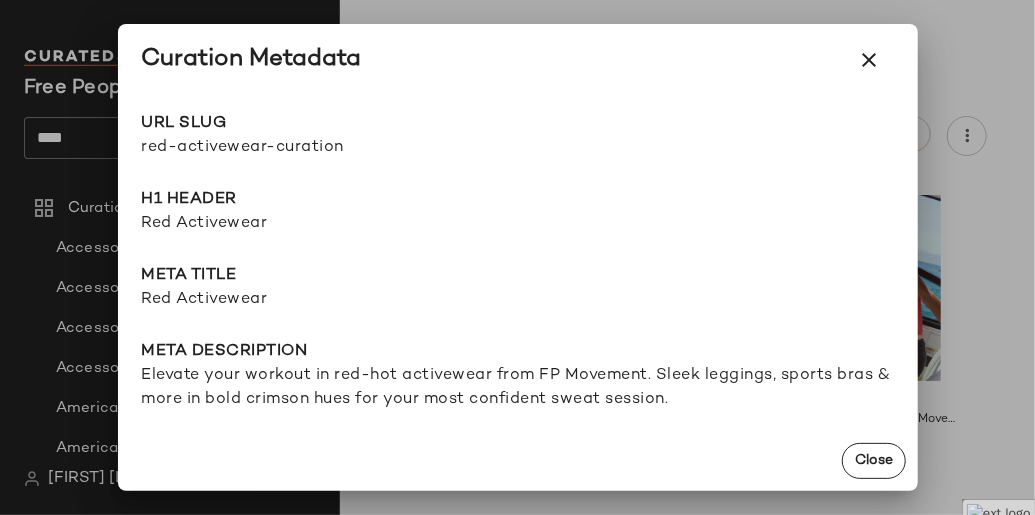 click on "red-activewear-curation" at bounding box center (330, 148) 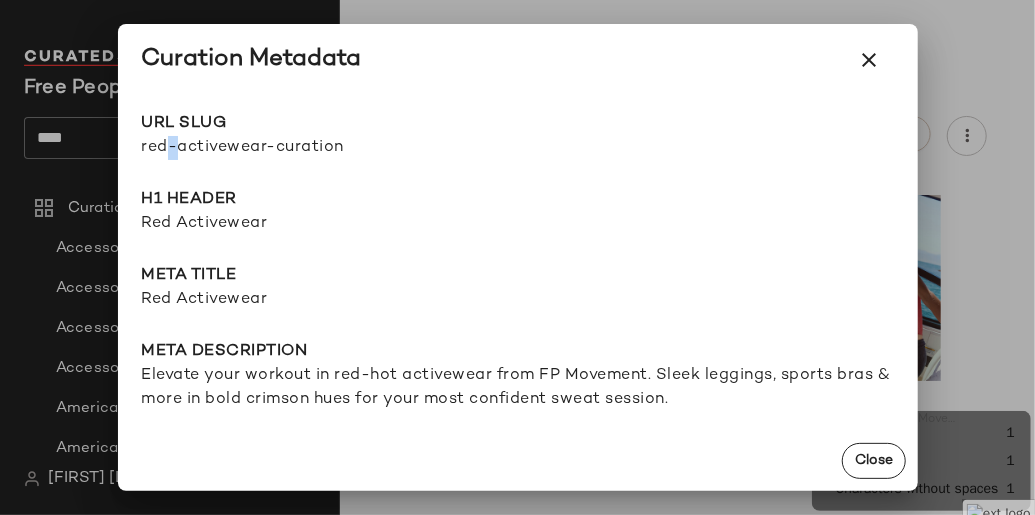click on "red-activewear-curation" at bounding box center [330, 148] 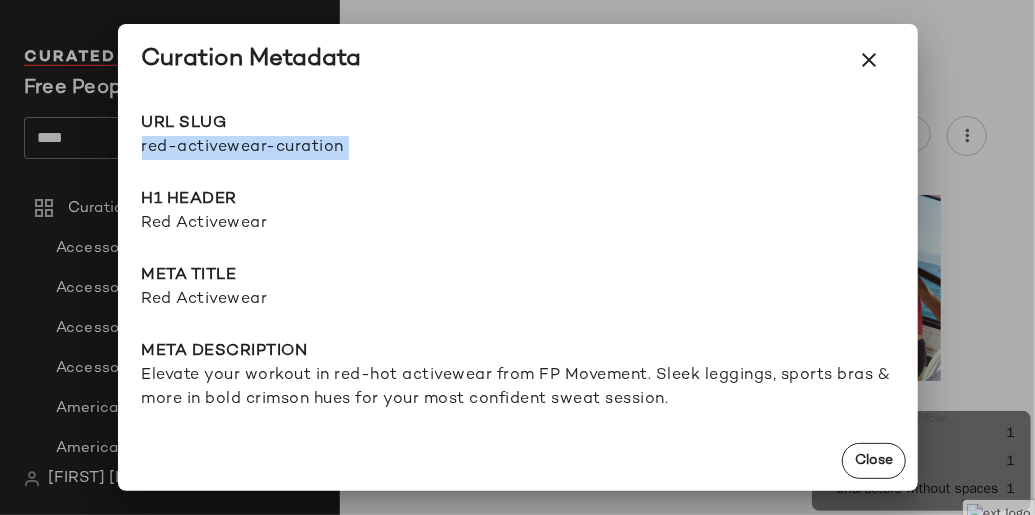 click on "red-activewear-curation" at bounding box center [330, 148] 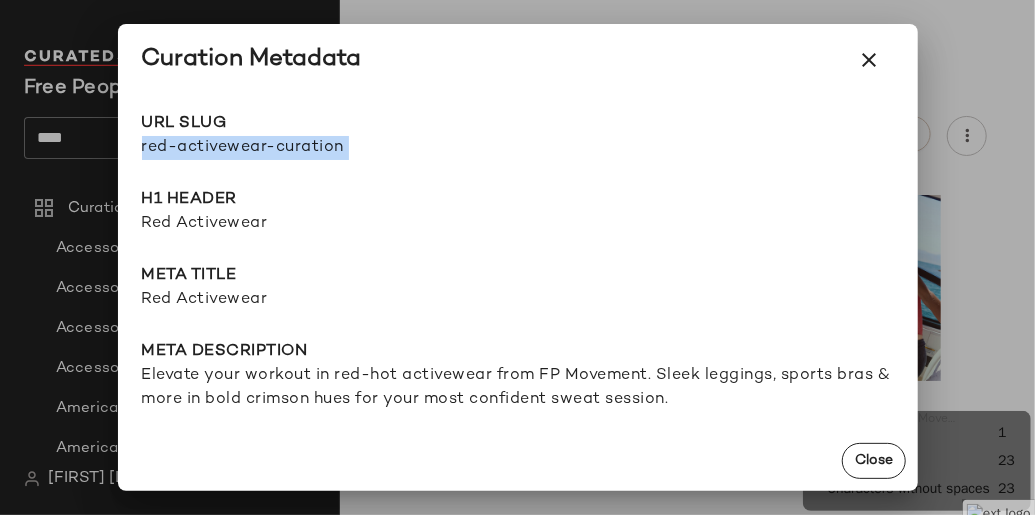 copy on "red-activewear-curation Go to Shop" 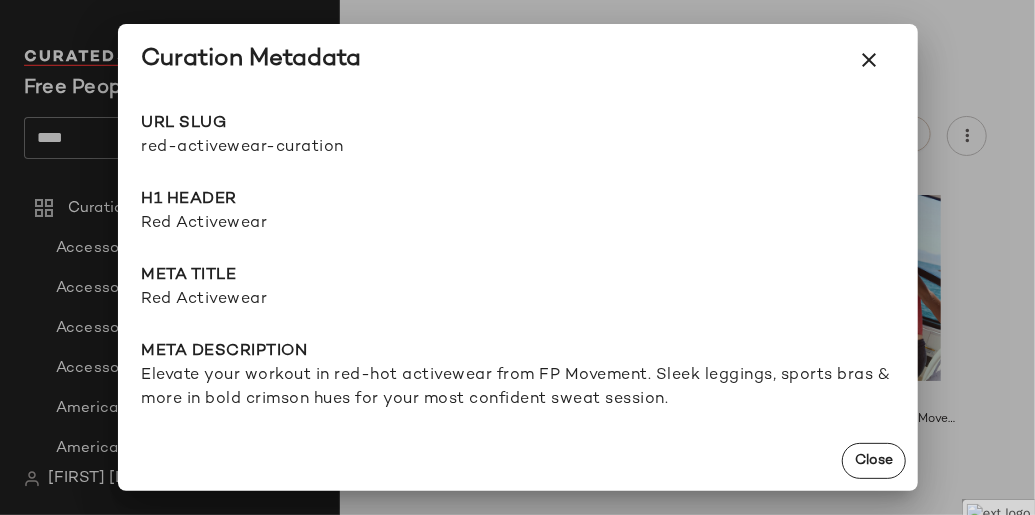 click on "Red Activewear" at bounding box center [518, 224] 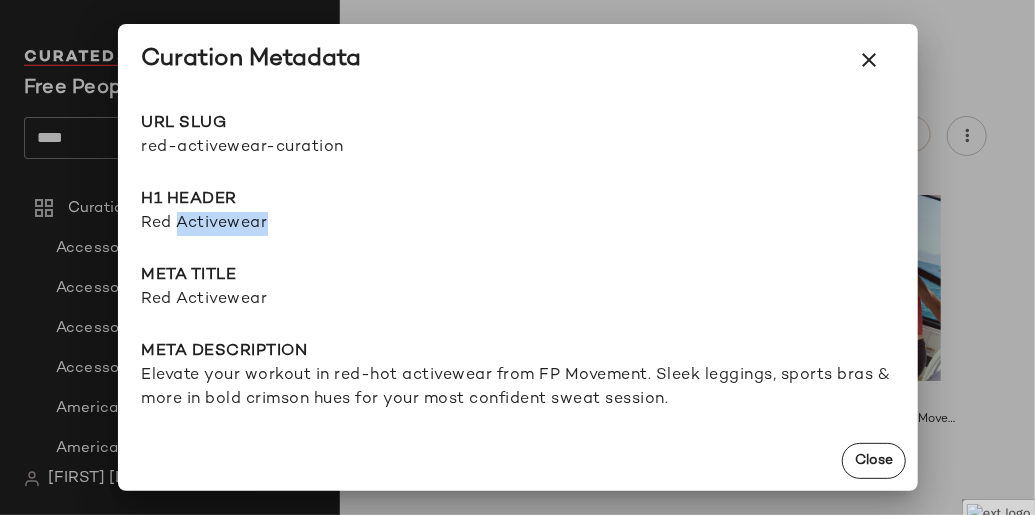 click on "Red Activewear" at bounding box center (518, 224) 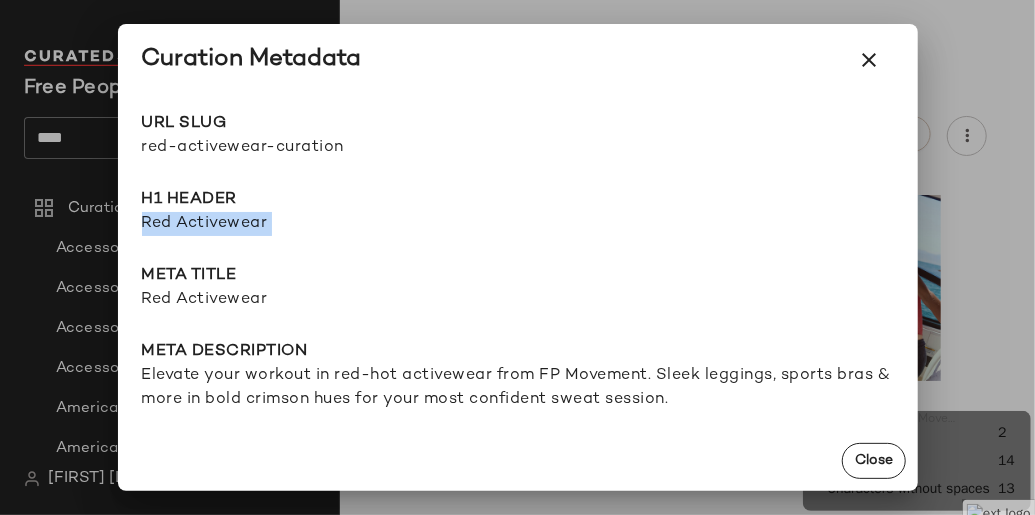 click on "Red Activewear" at bounding box center [518, 224] 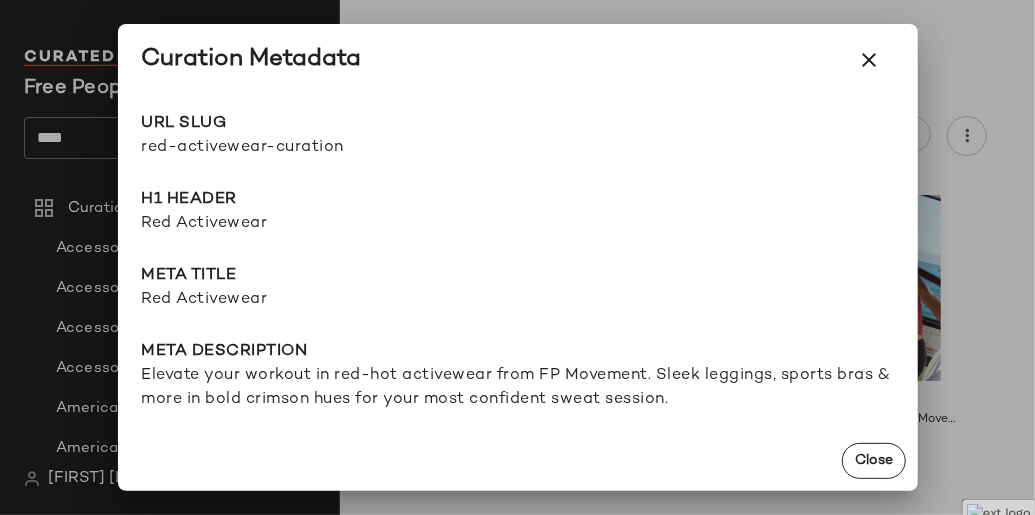 click on "Elevate your workout in red-hot activewear from FP Movement. Sleek leggings, sports bras & more in bold crimson hues for your most confident sweat session." at bounding box center [518, 388] 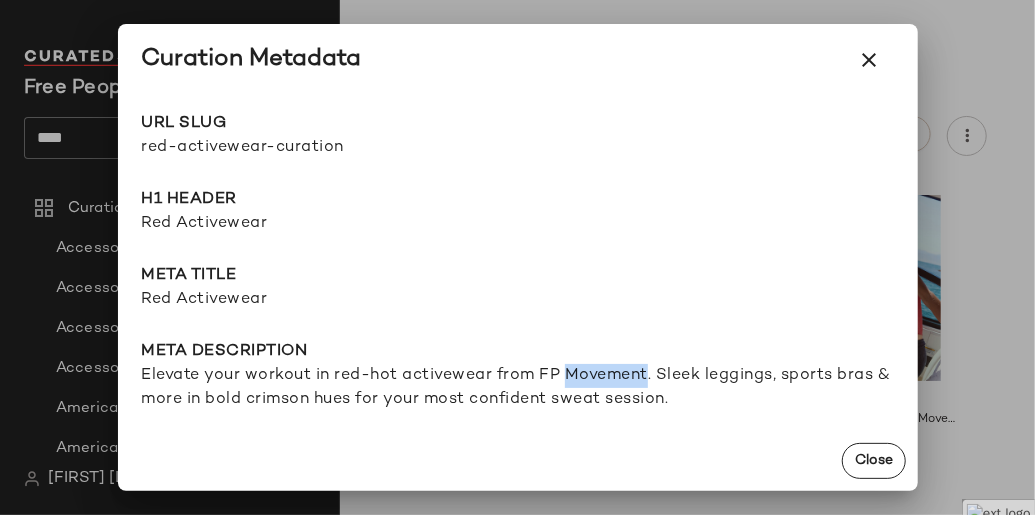click on "Elevate your workout in red-hot activewear from FP Movement. Sleek leggings, sports bras & more in bold crimson hues for your most confident sweat session." at bounding box center (518, 388) 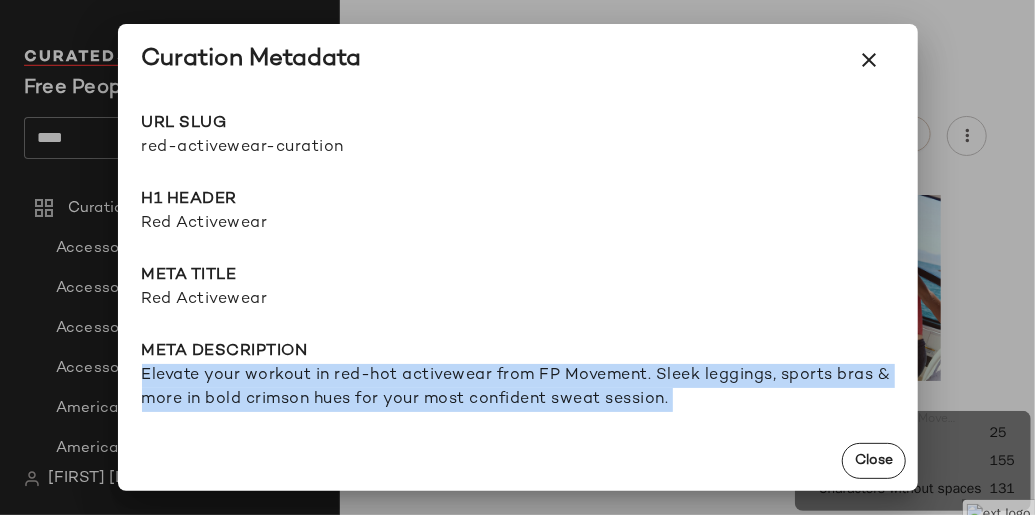 click on "Elevate your workout in red-hot activewear from FP Movement. Sleek leggings, sports bras & more in bold crimson hues for your most confident sweat session." at bounding box center [518, 388] 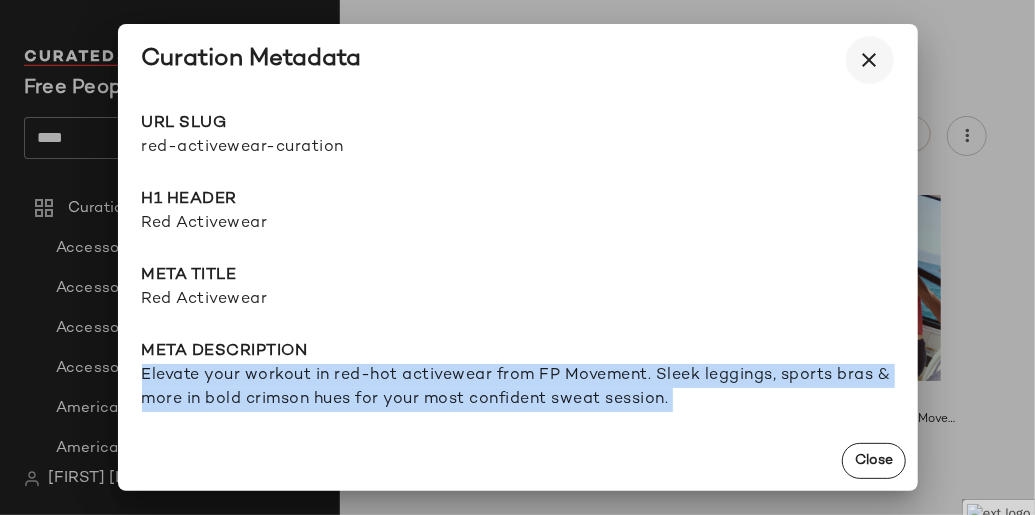 click at bounding box center (870, 60) 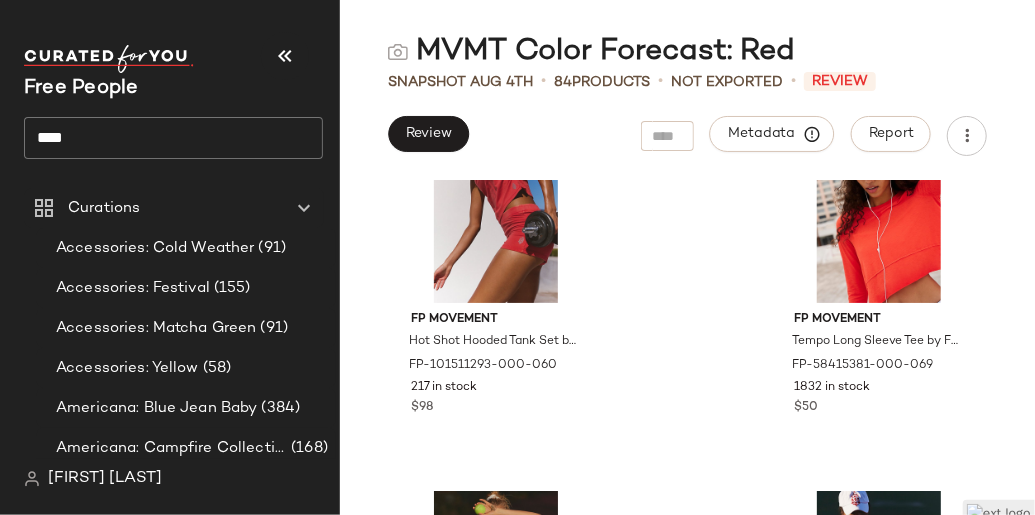 scroll, scrollTop: 1424, scrollLeft: 0, axis: vertical 